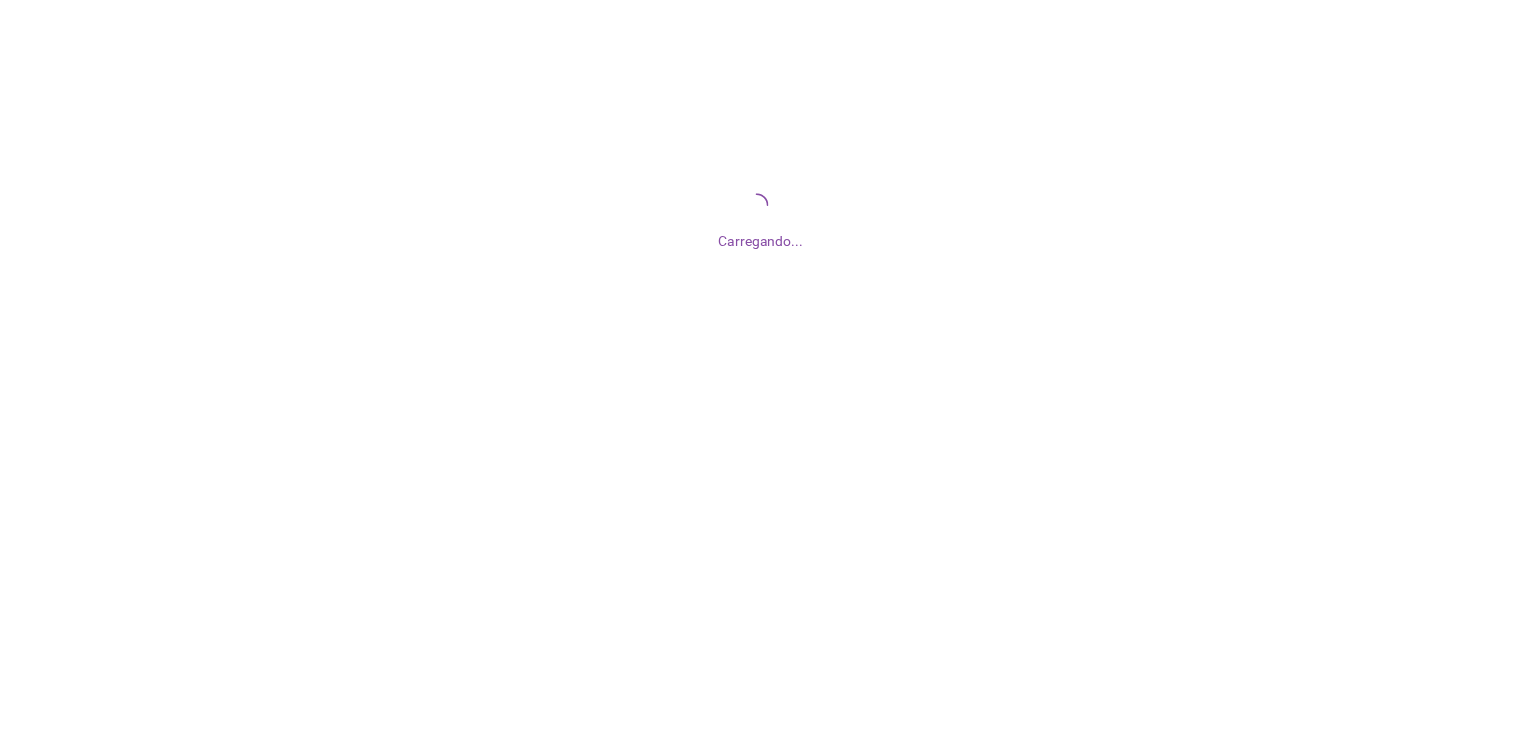scroll, scrollTop: 0, scrollLeft: 0, axis: both 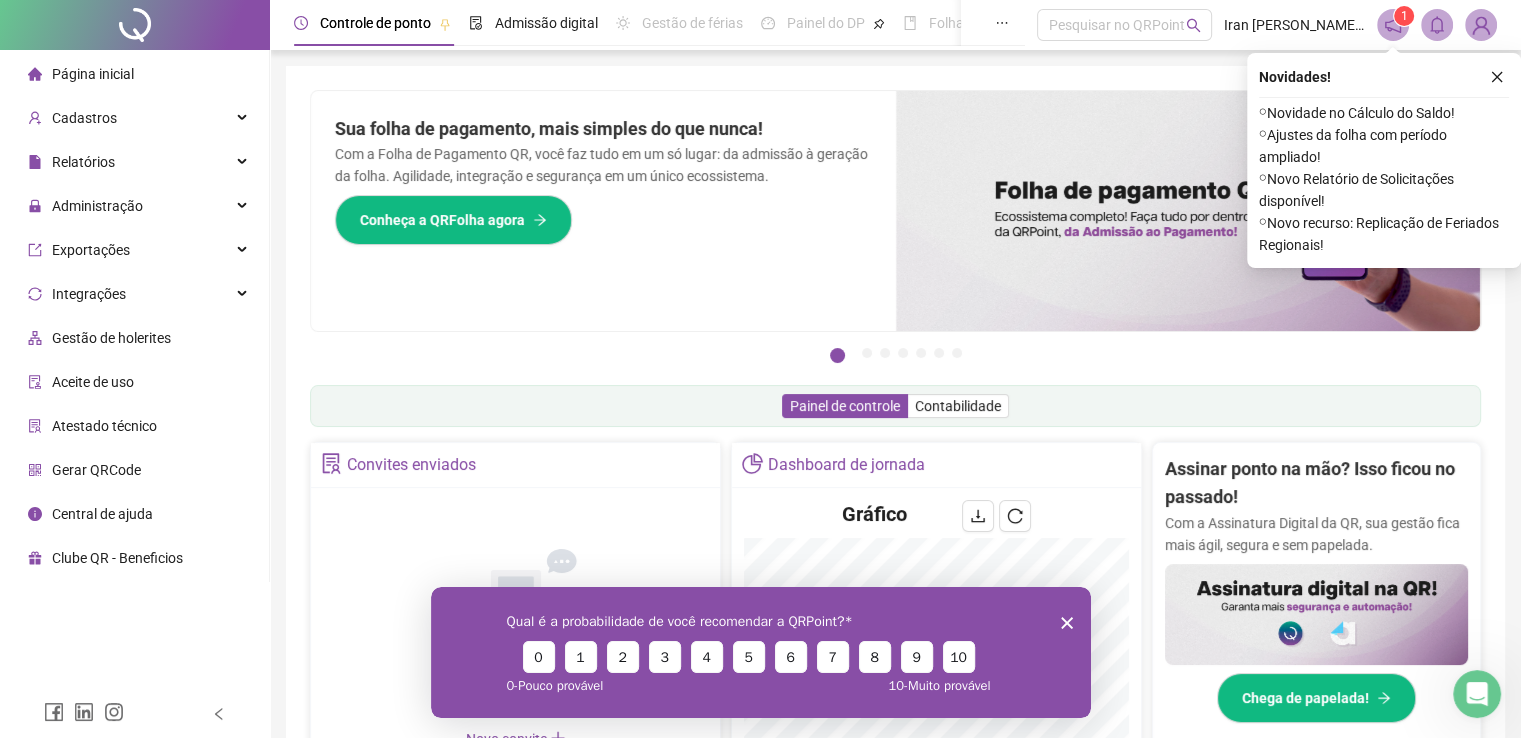 click 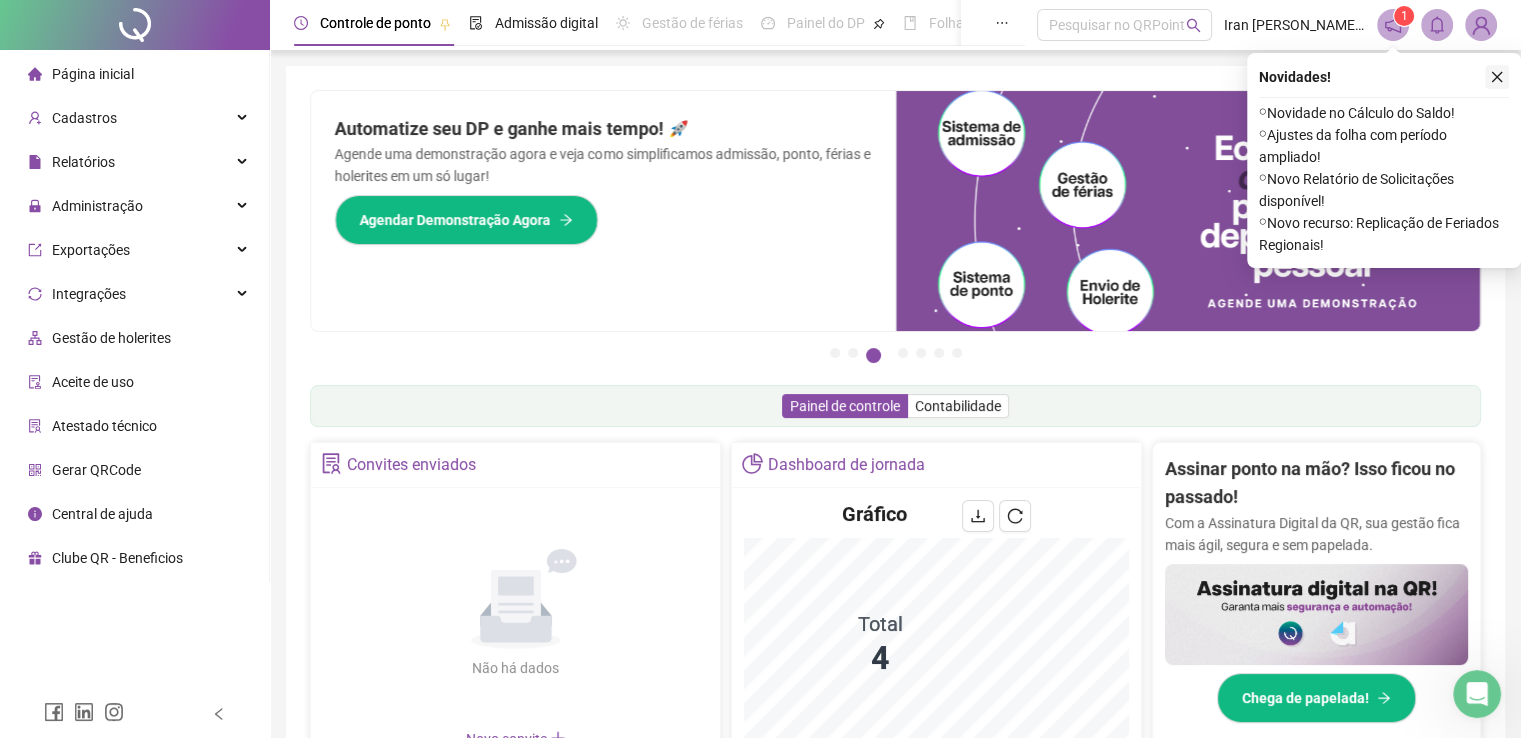 click 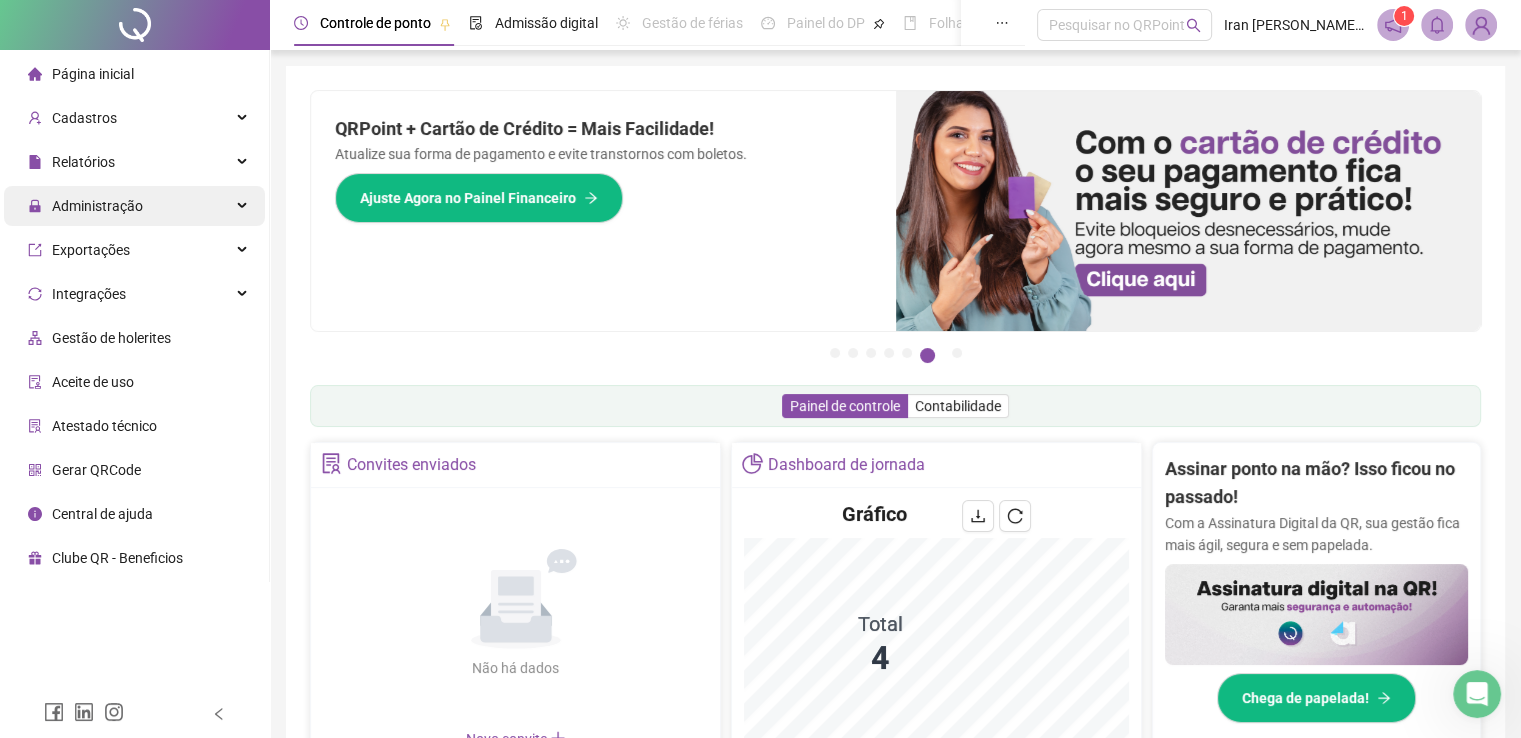 click on "Administração" at bounding box center [134, 206] 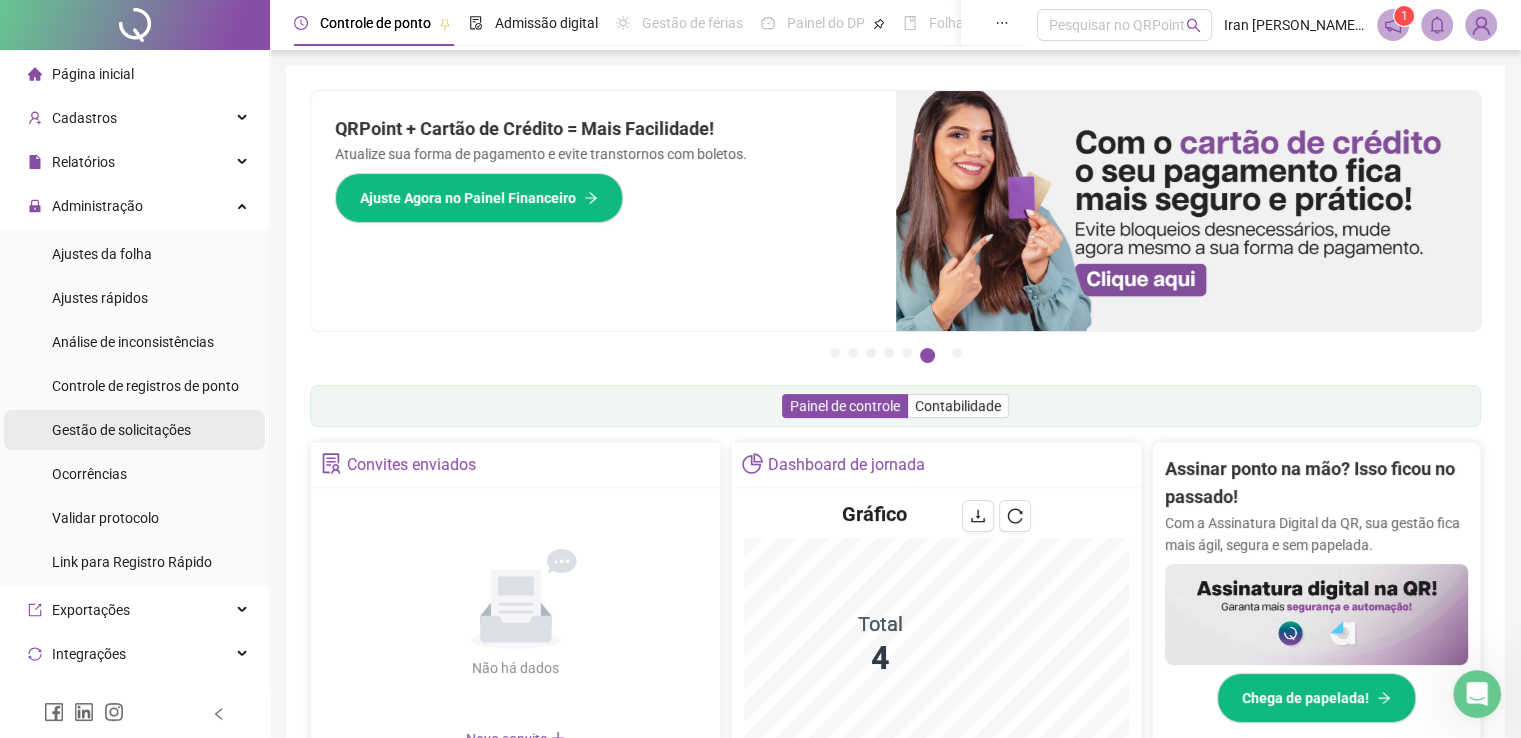 click on "Gestão de solicitações" at bounding box center (121, 430) 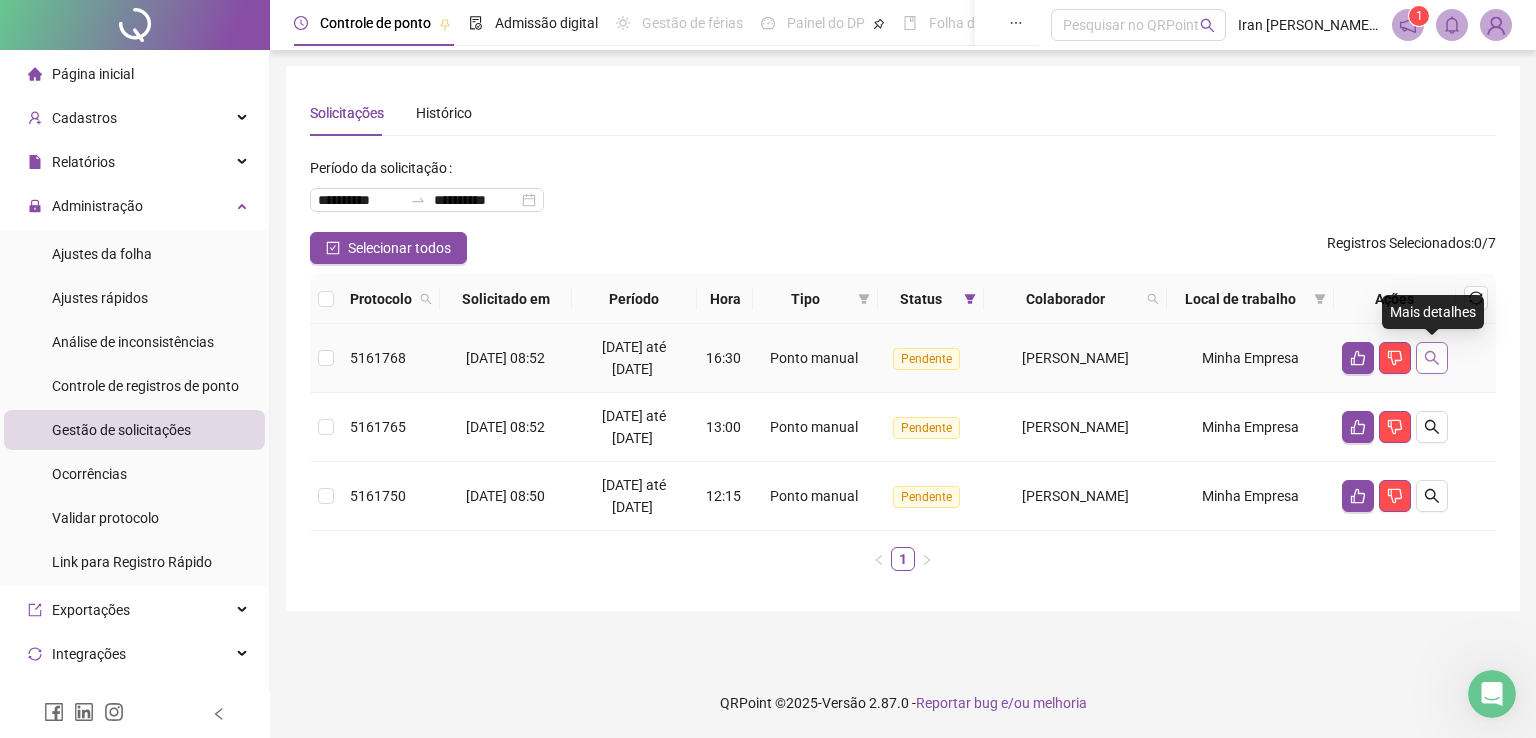 click 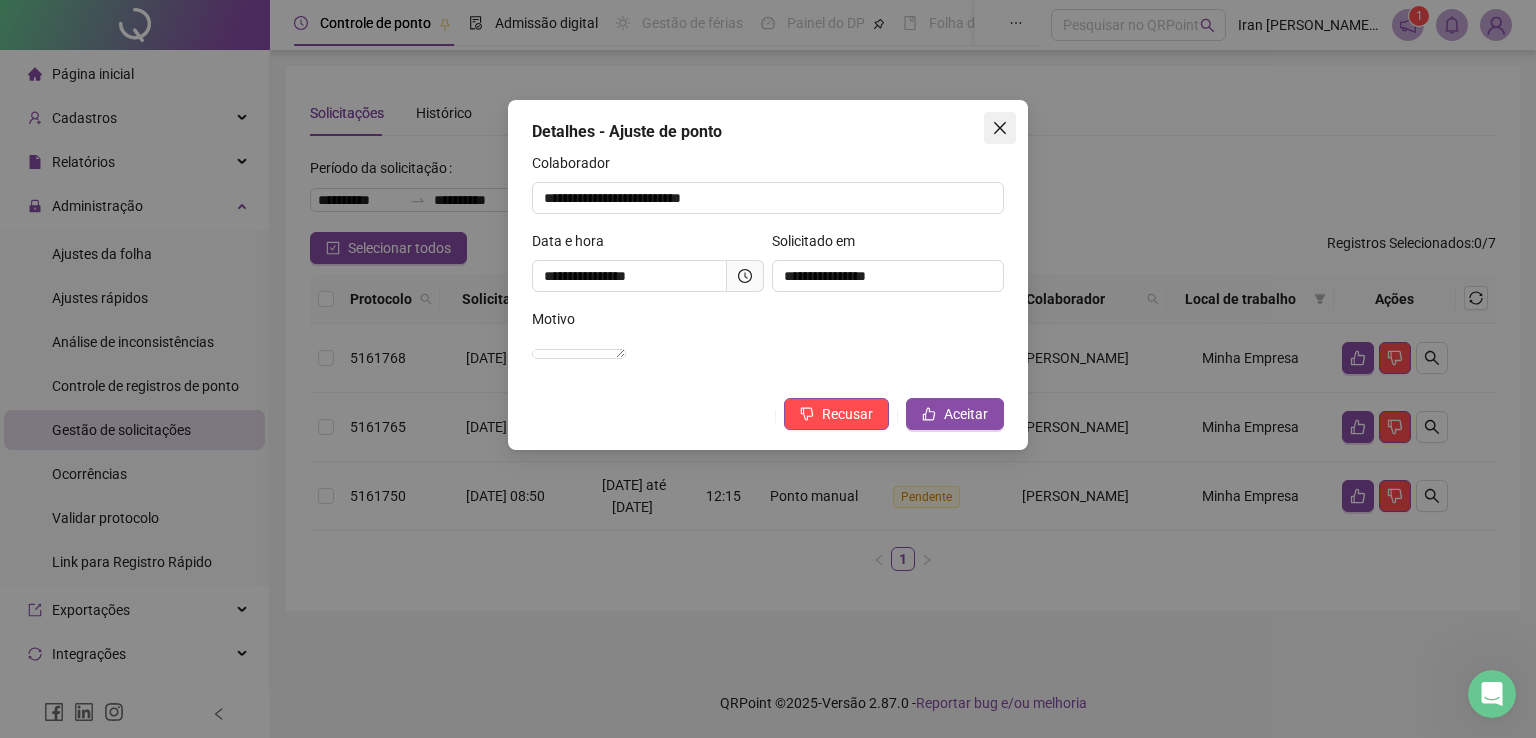 click 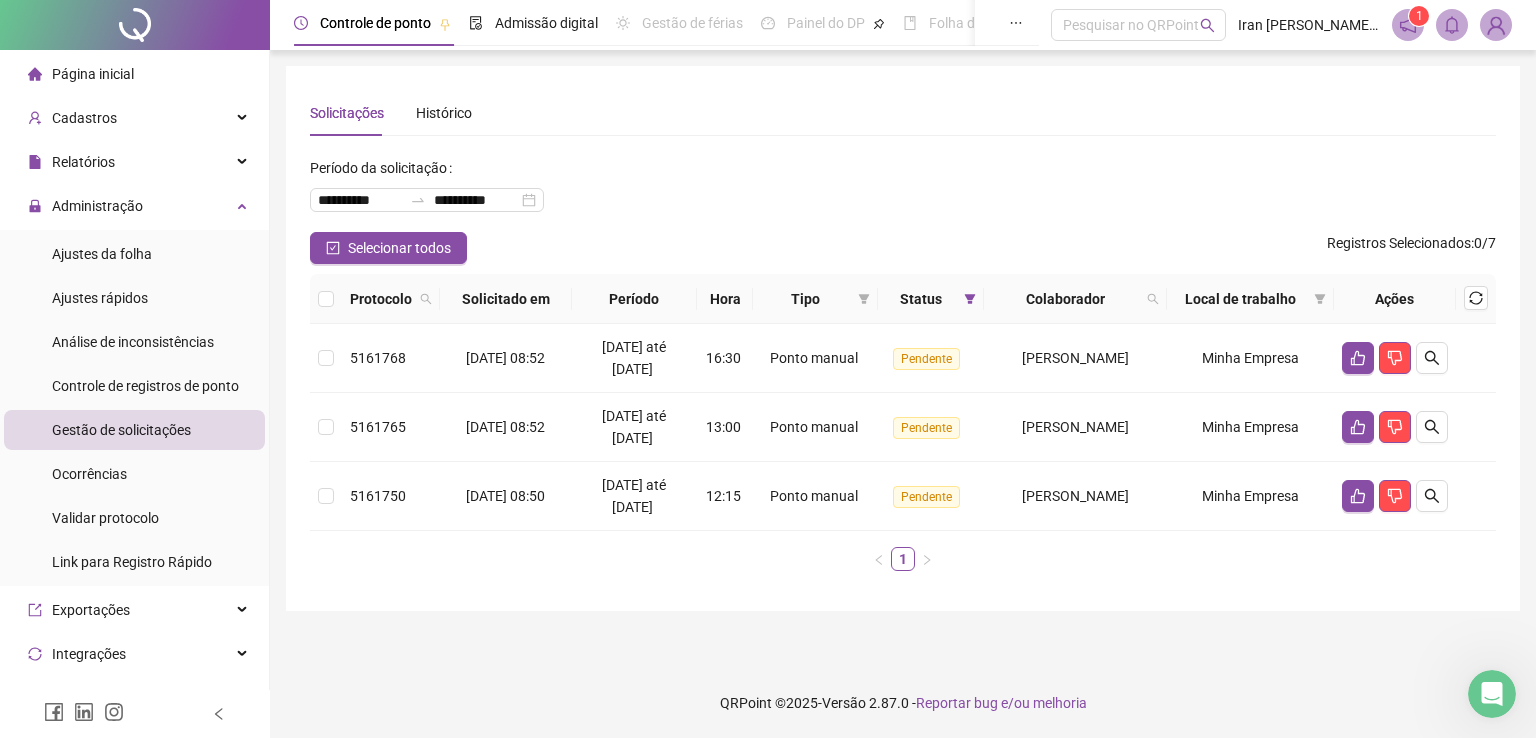 click on "**********" at bounding box center [903, 192] 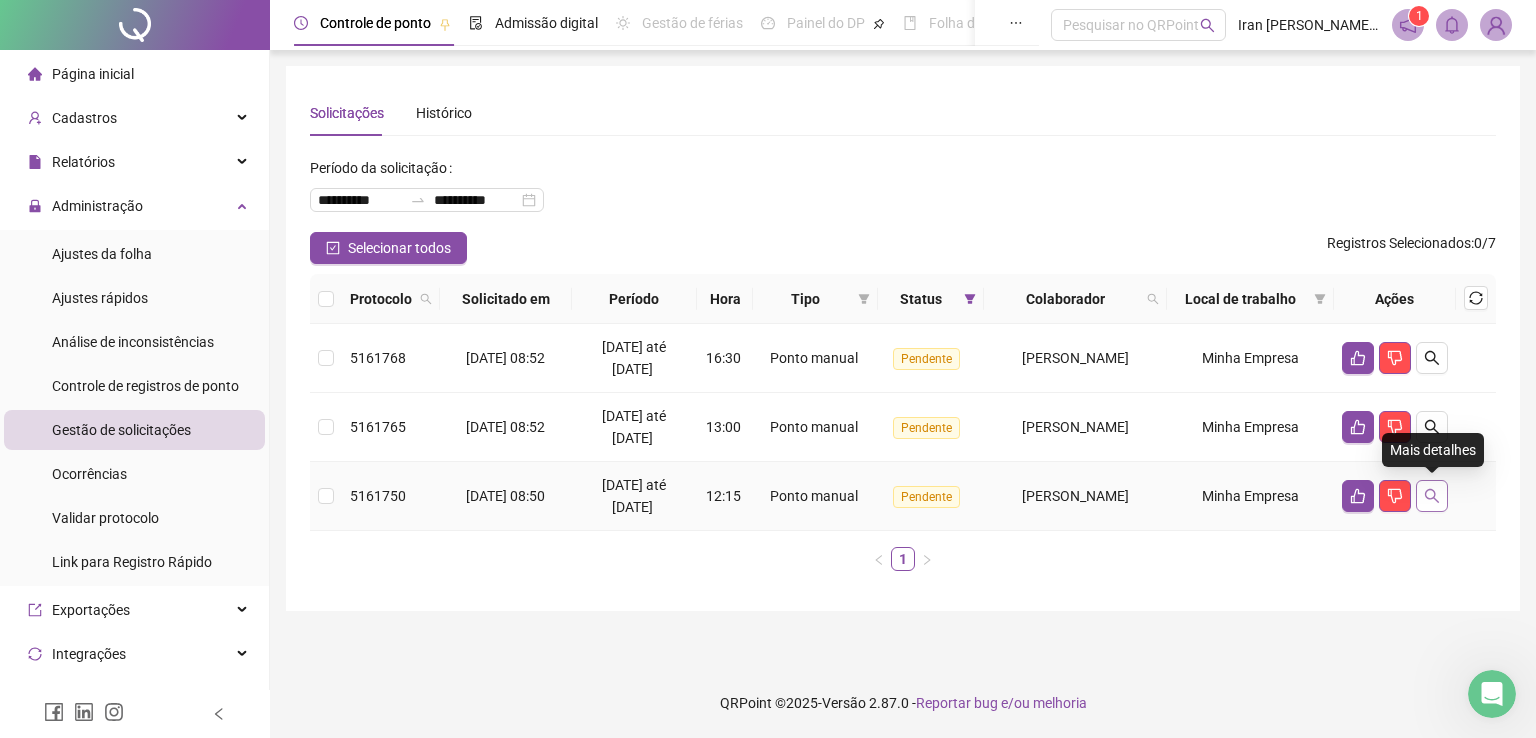 click 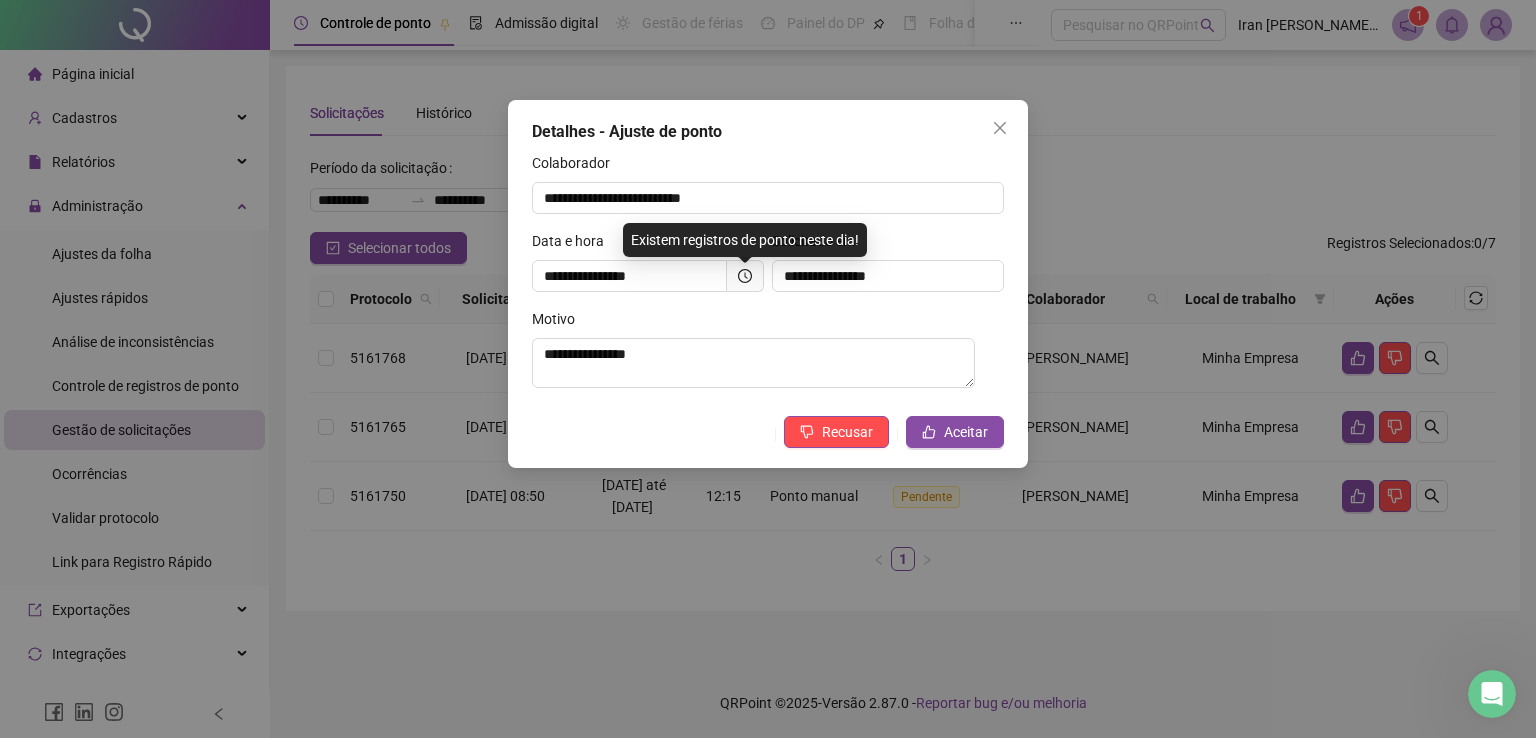 click 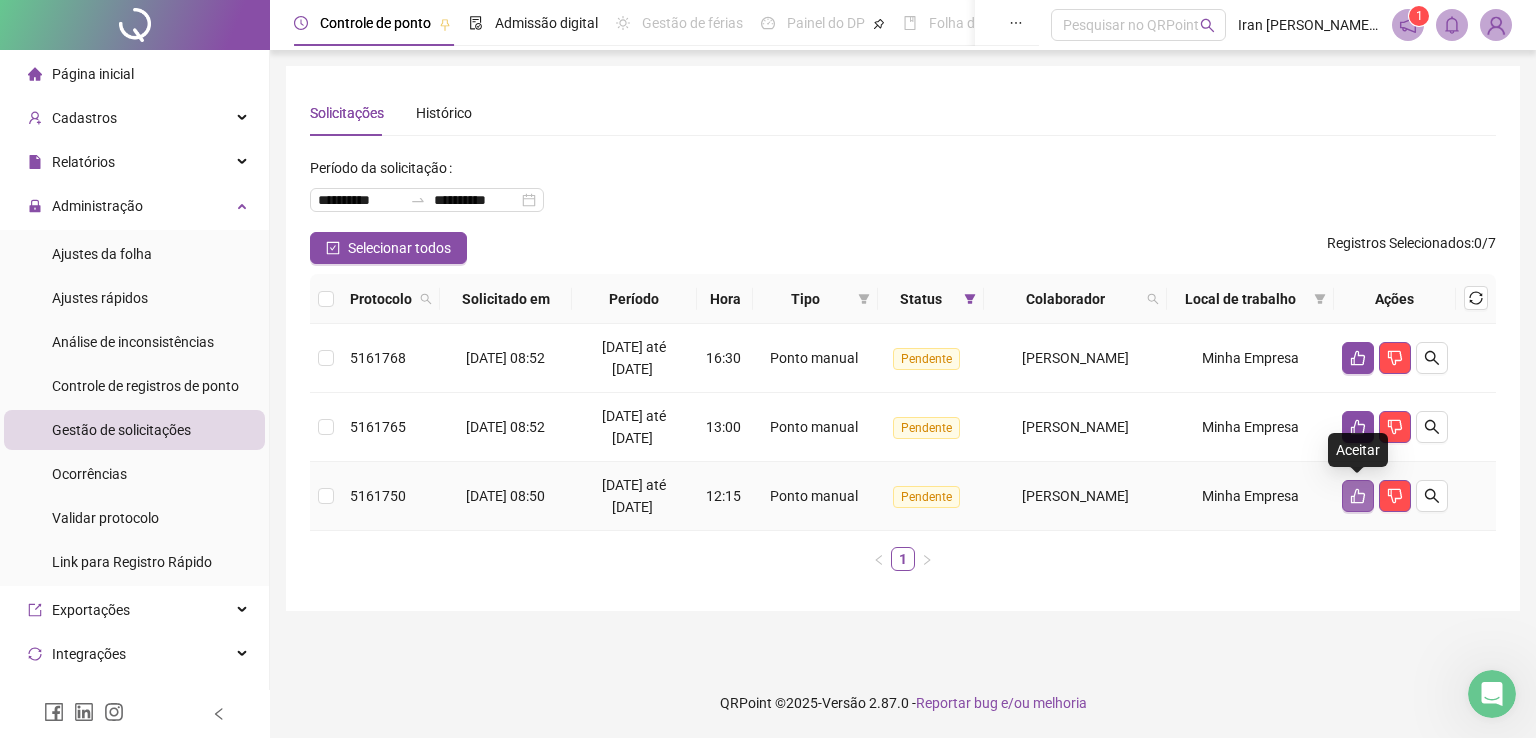 click 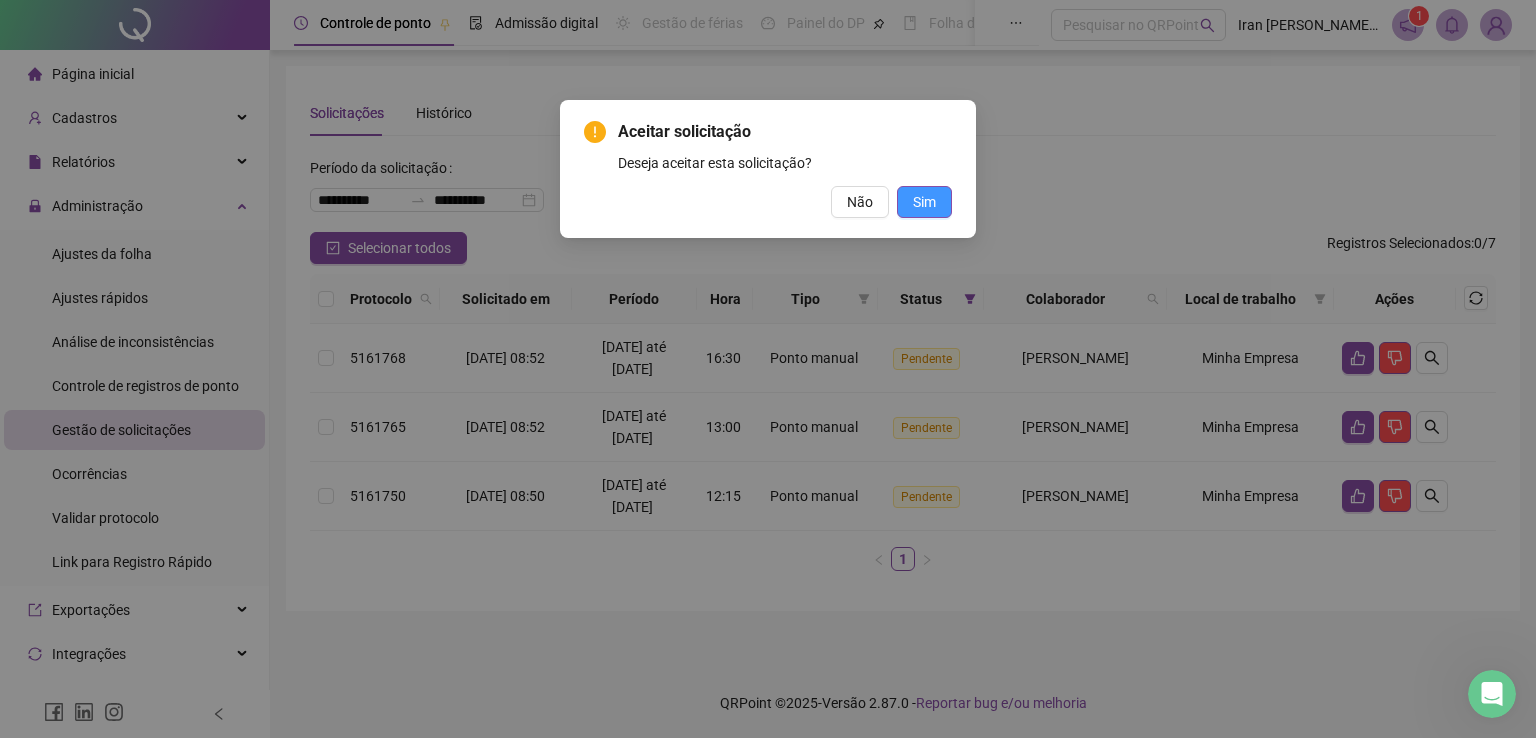 click on "Sim" at bounding box center (924, 202) 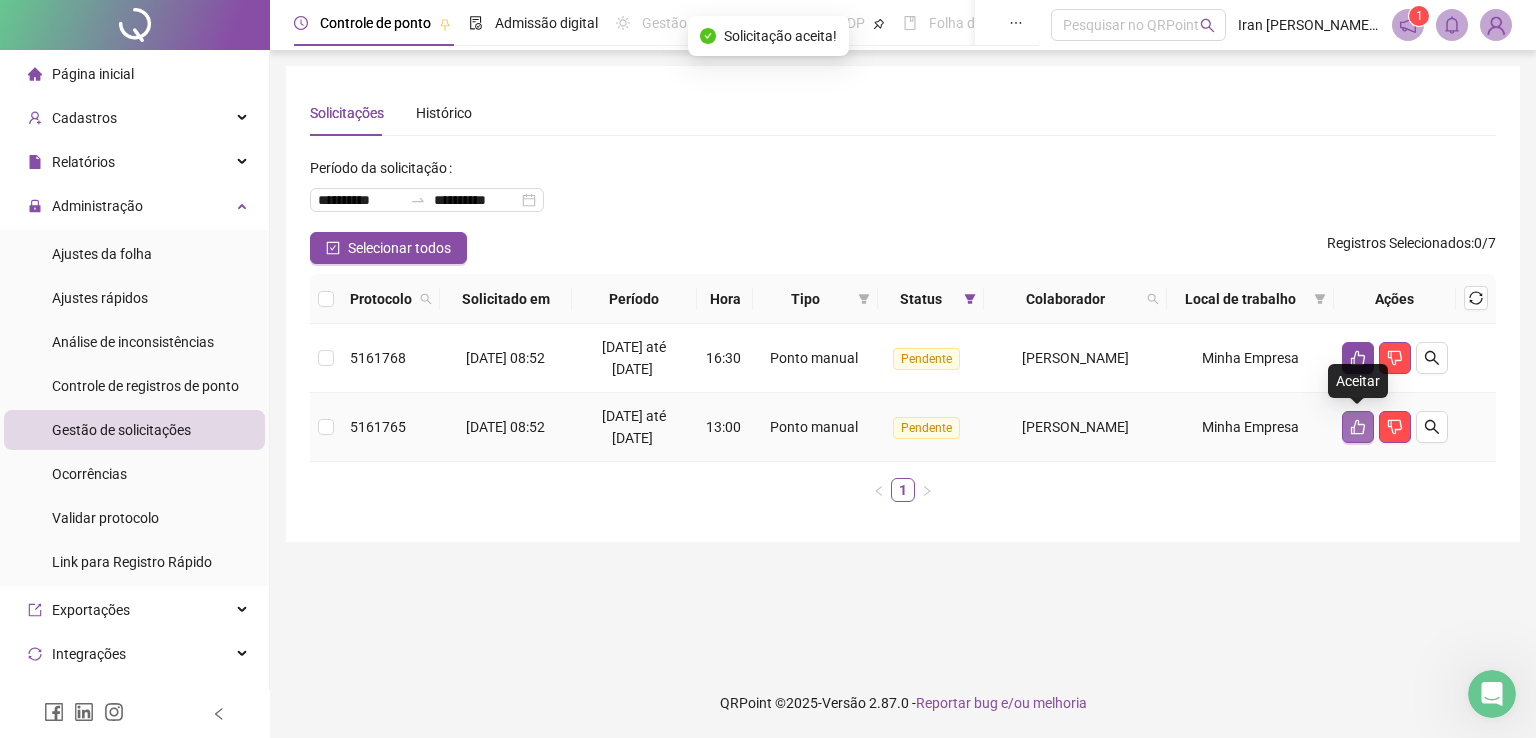 click 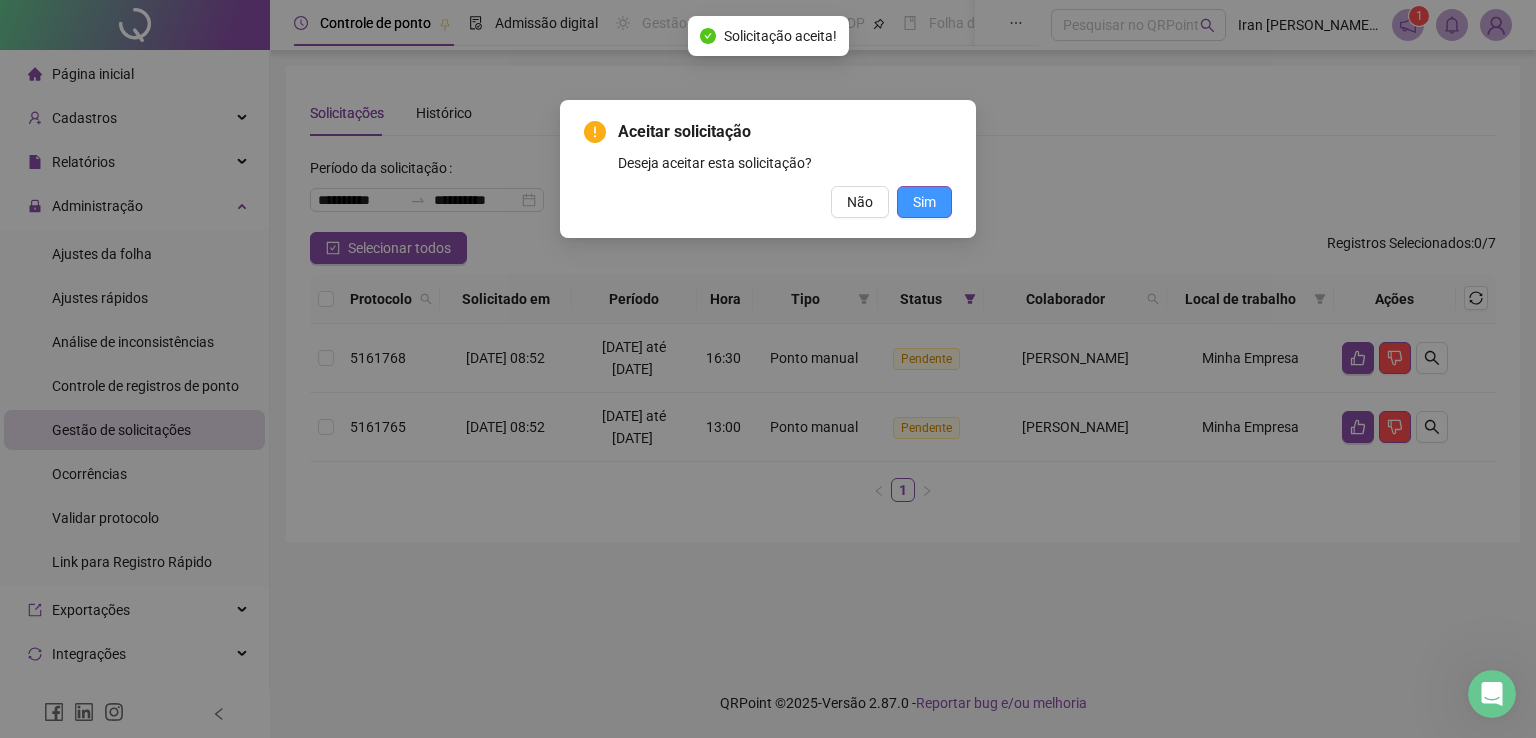 click on "Sim" at bounding box center (924, 202) 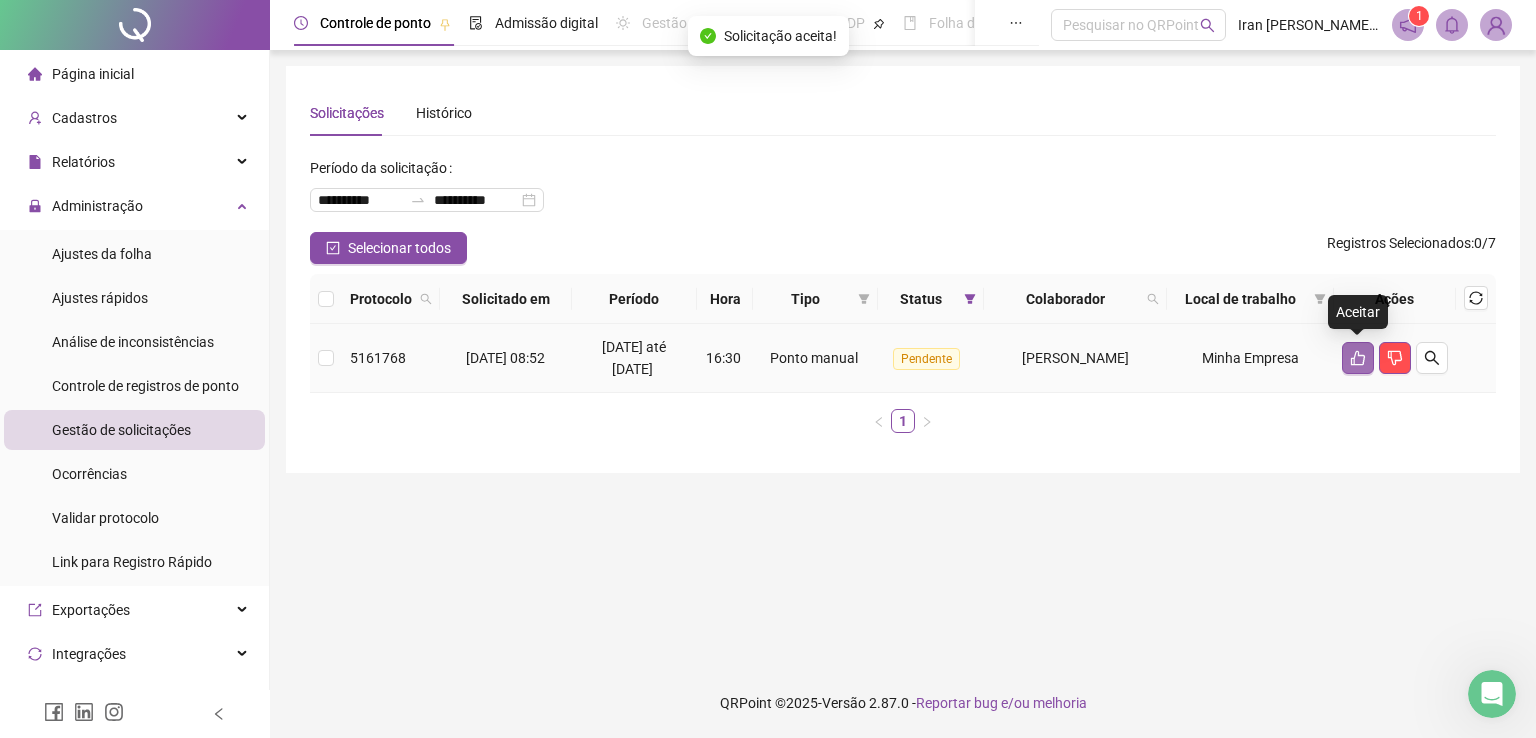 click 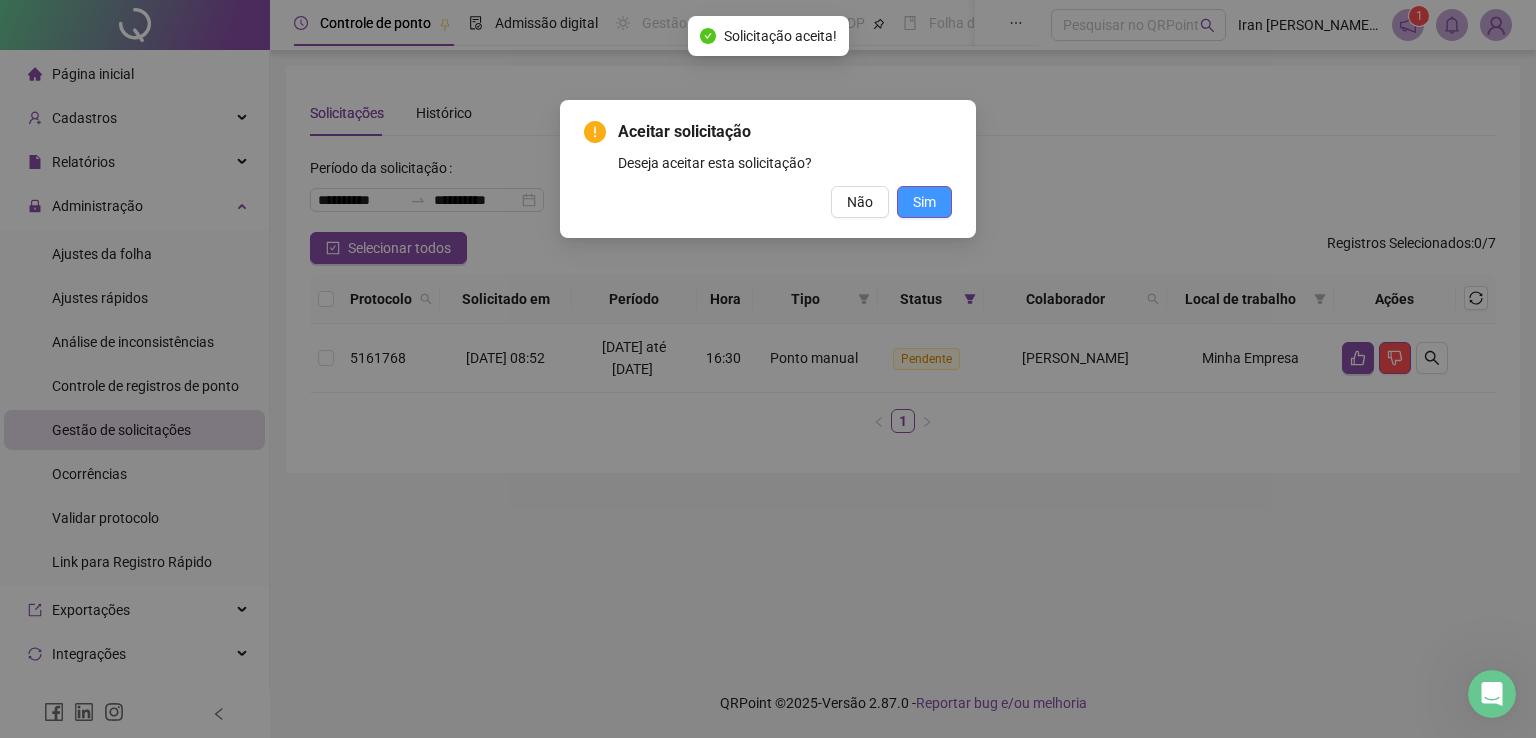 click on "Sim" at bounding box center [924, 202] 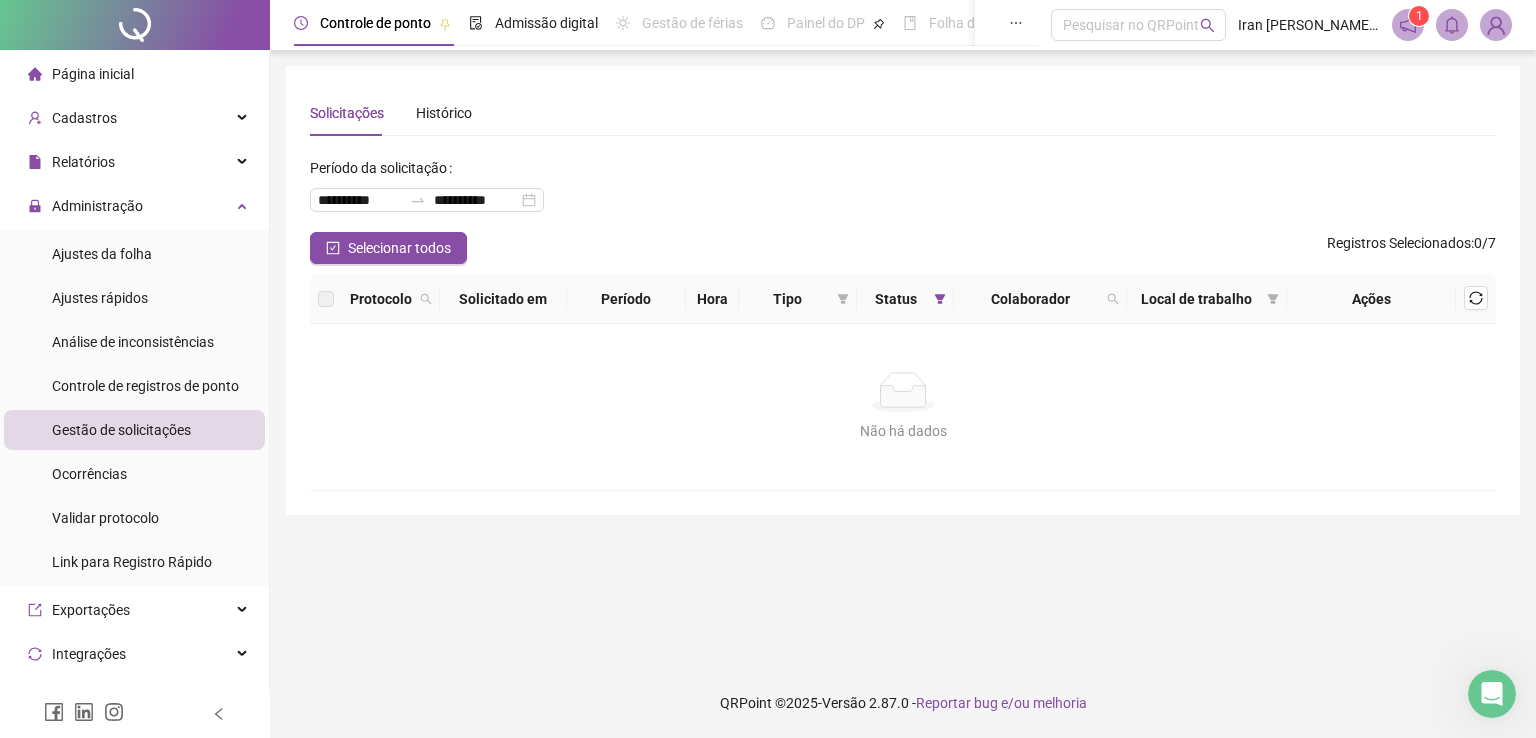 click at bounding box center (1496, 25) 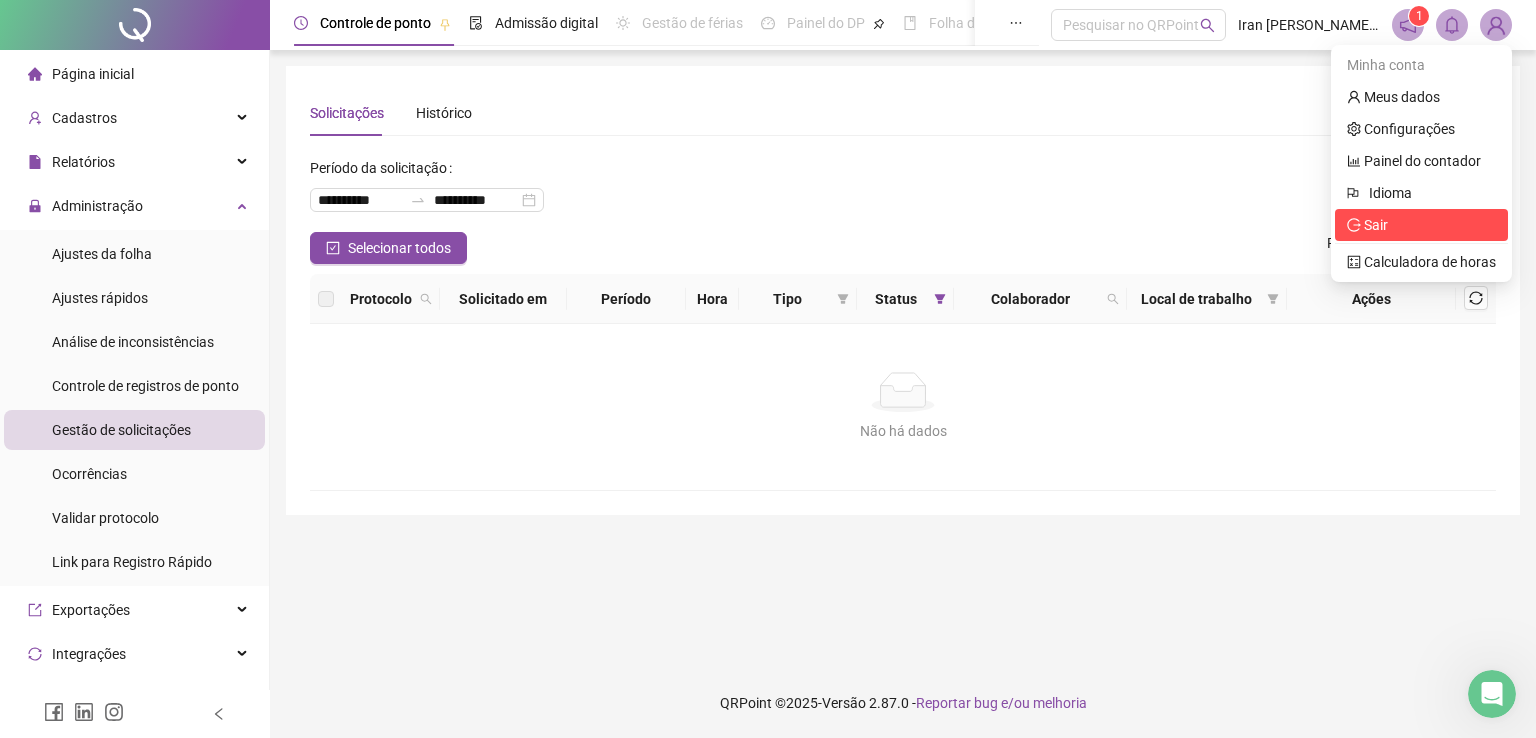 click on "Sair" at bounding box center [1376, 225] 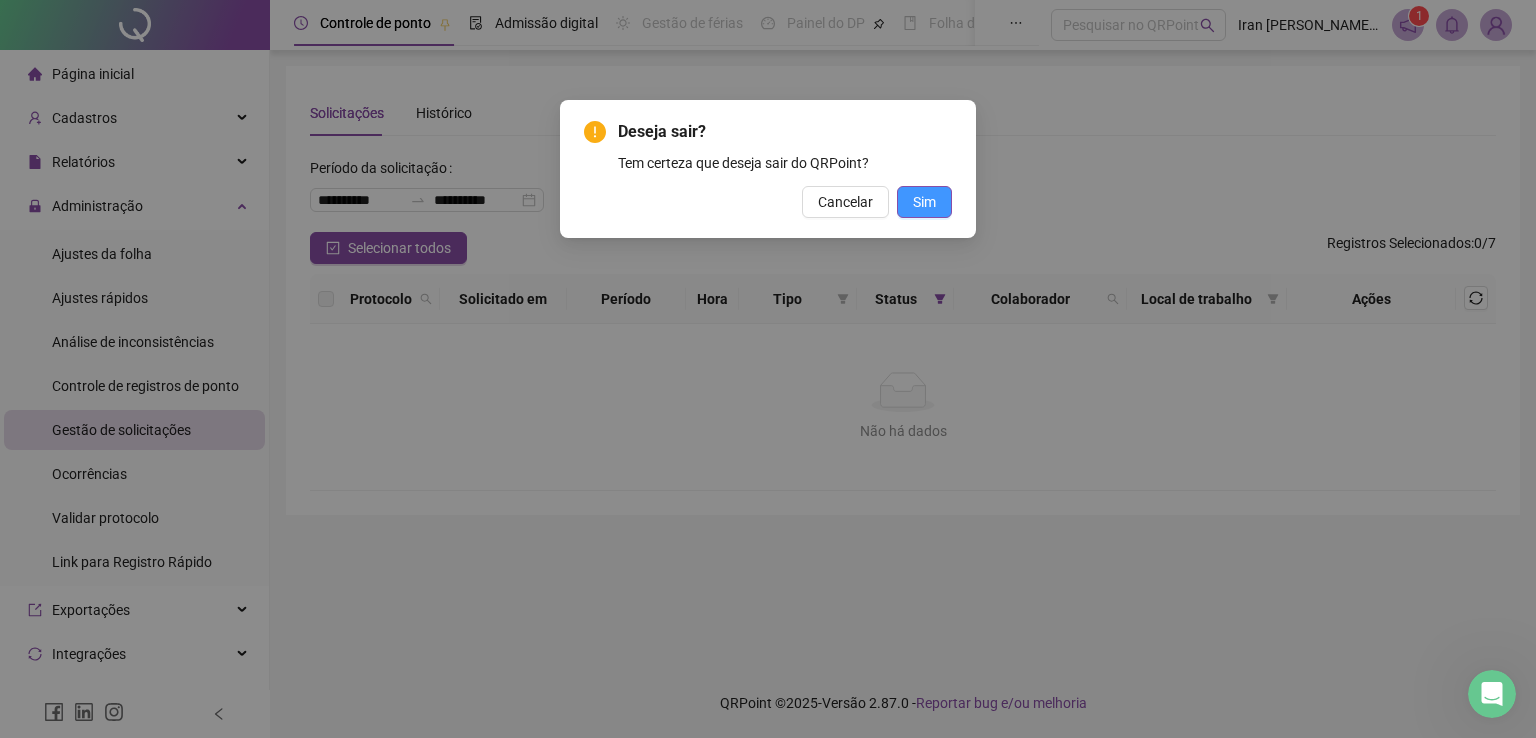 click on "Sim" at bounding box center (924, 202) 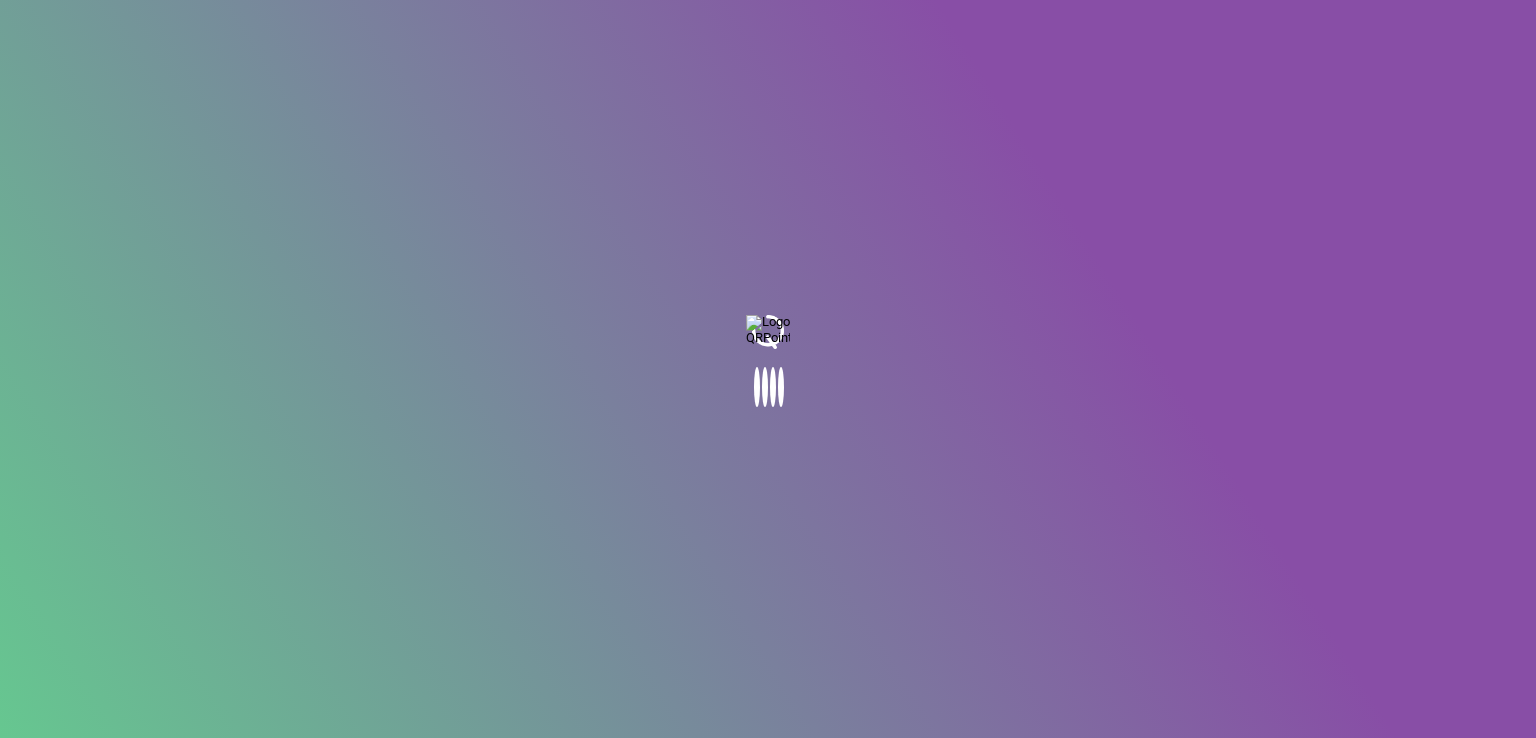 scroll, scrollTop: 0, scrollLeft: 0, axis: both 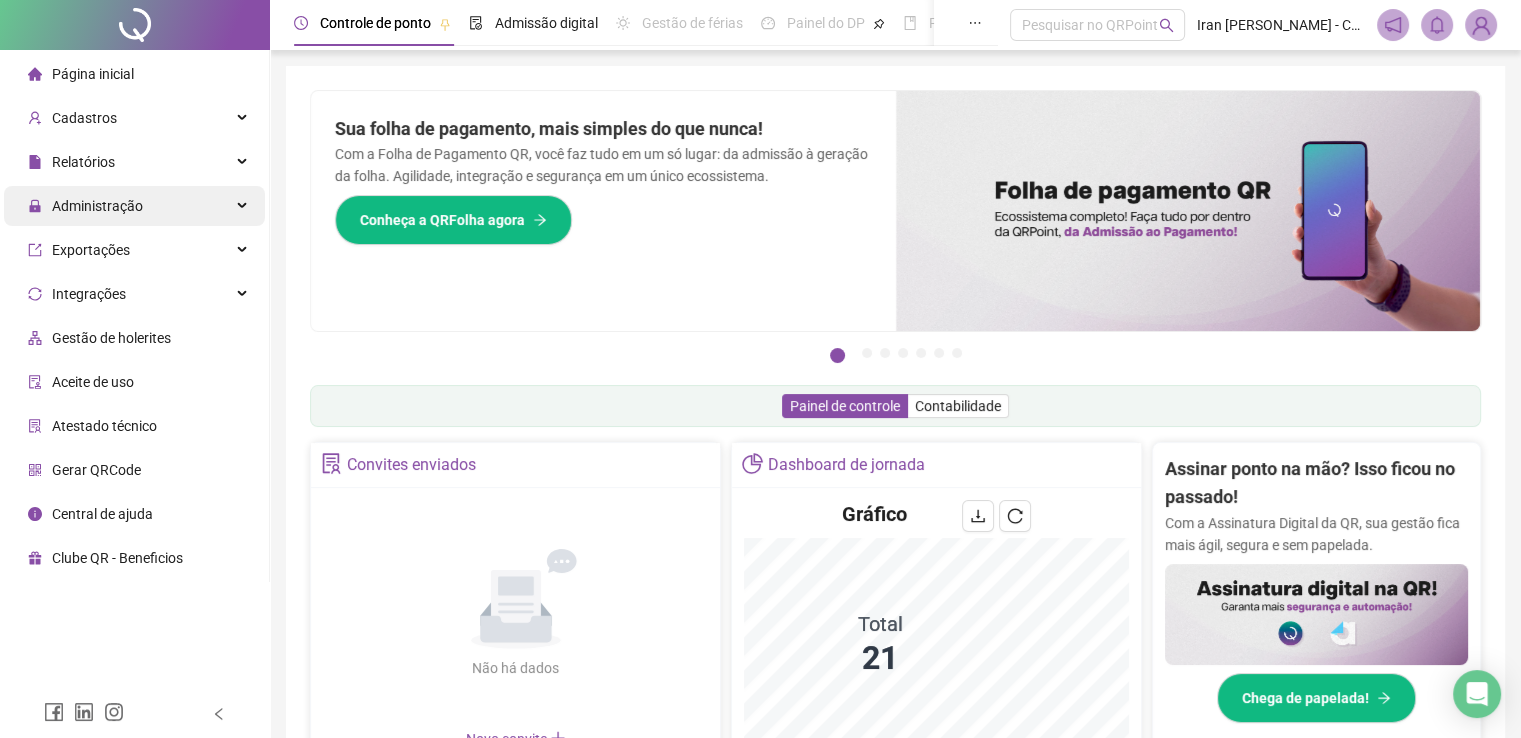 click on "Administração" at bounding box center [97, 206] 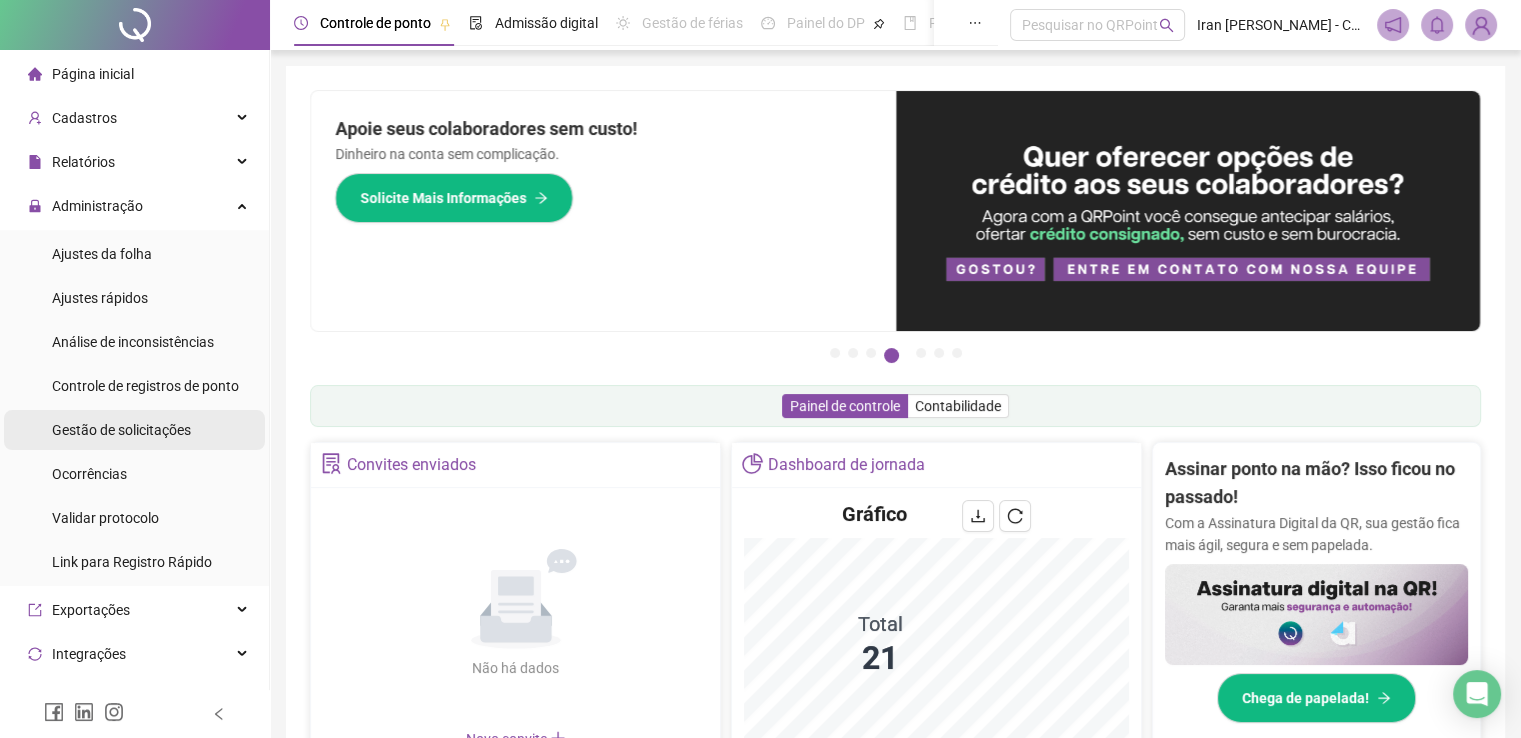 click on "Gestão de solicitações" at bounding box center [121, 430] 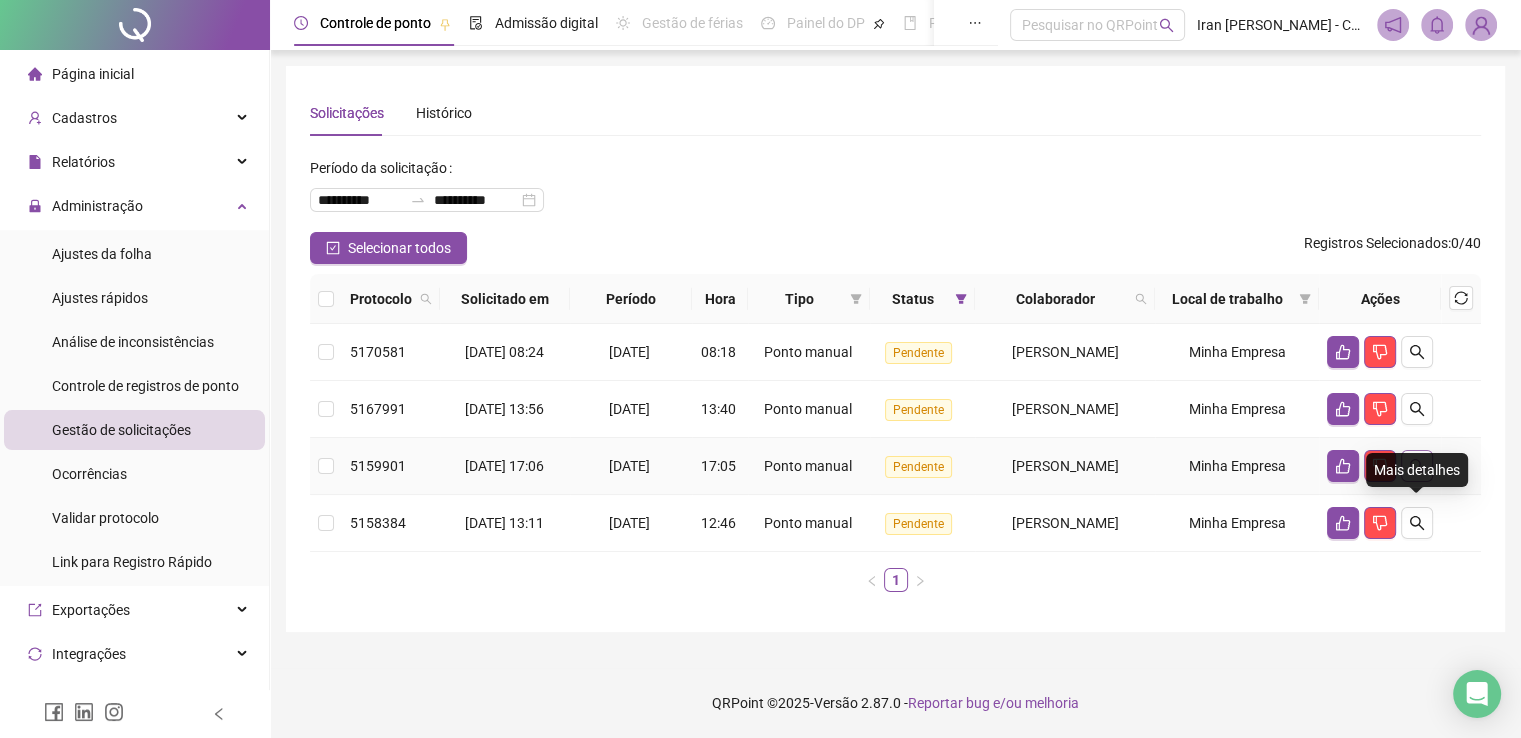 click 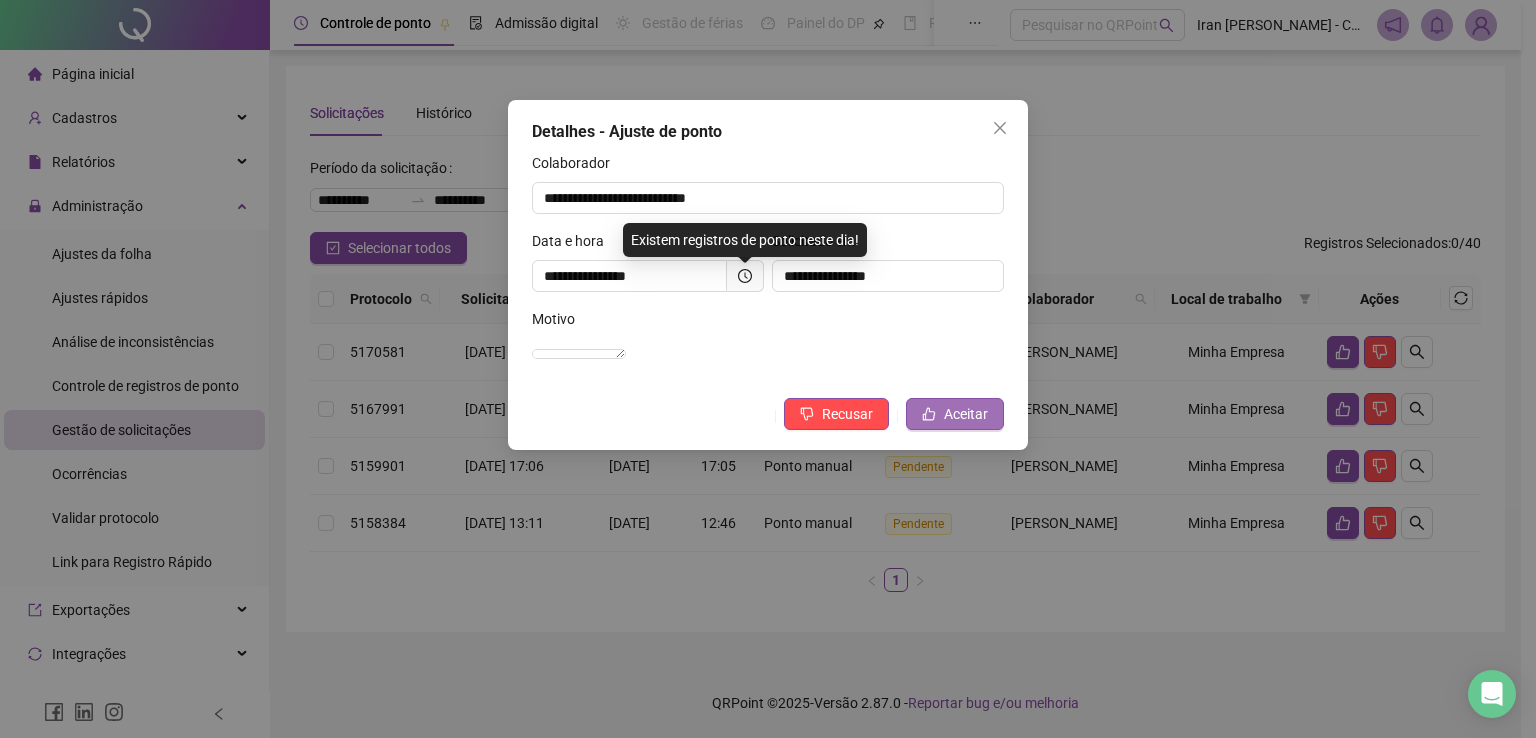 click on "Aceitar" at bounding box center [966, 414] 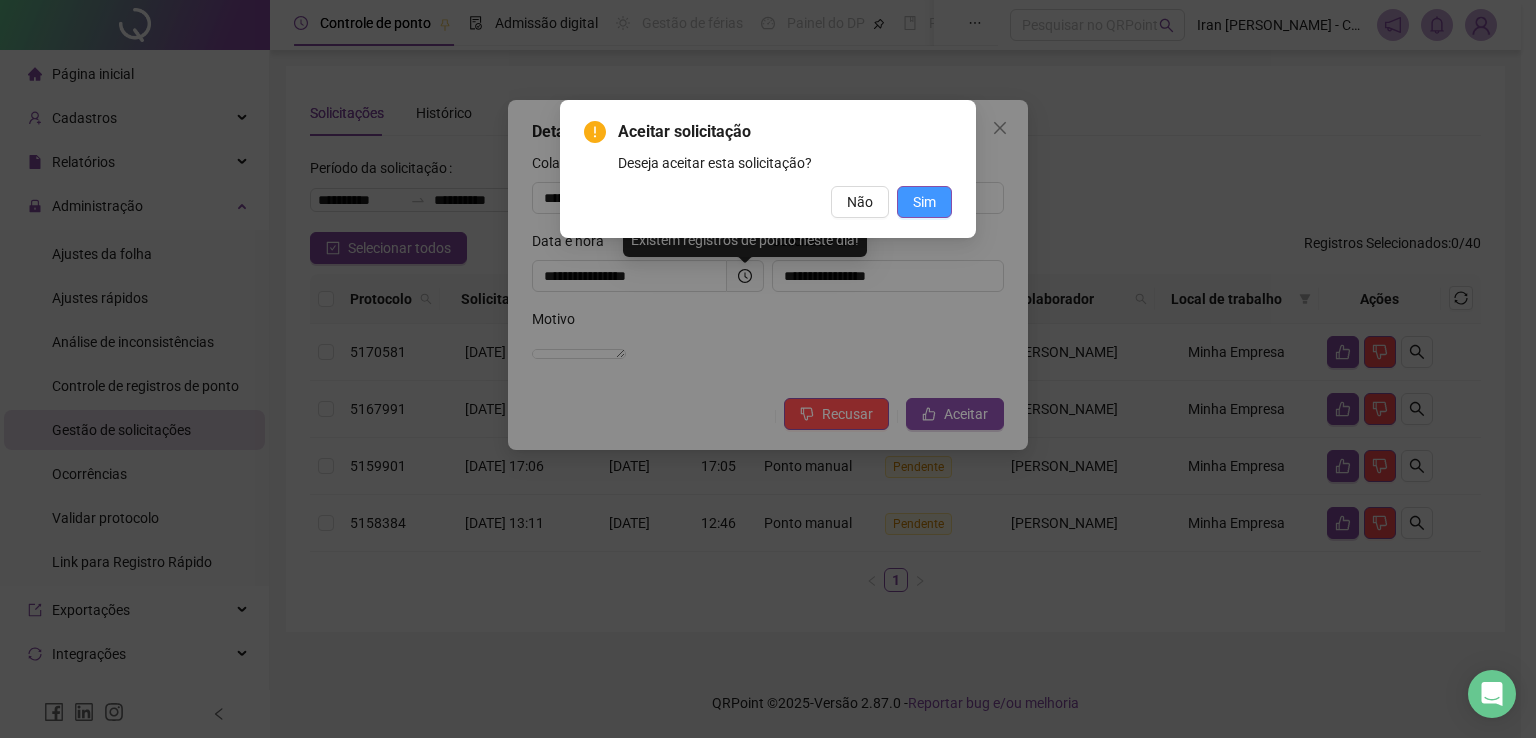click on "Sim" at bounding box center (924, 202) 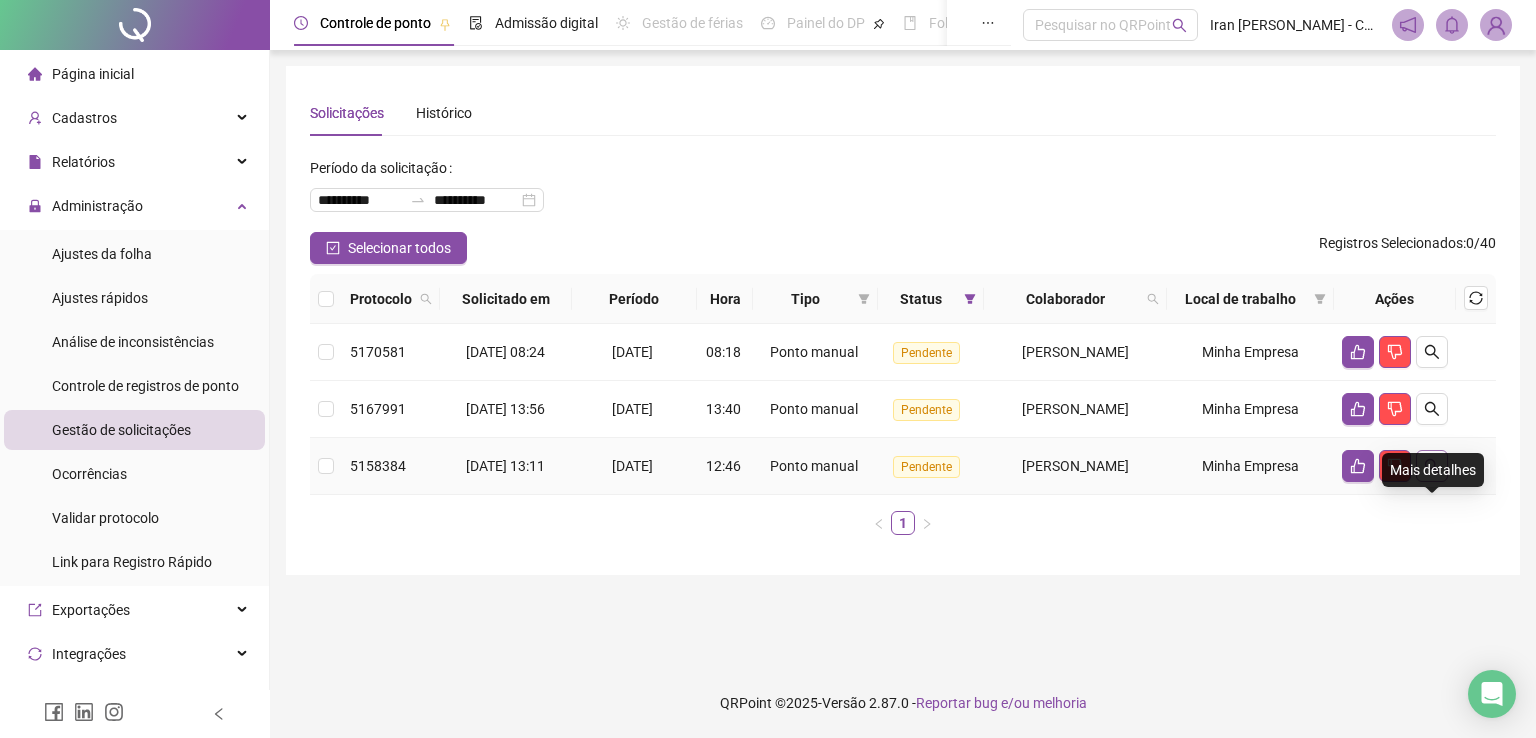 click at bounding box center (1432, 466) 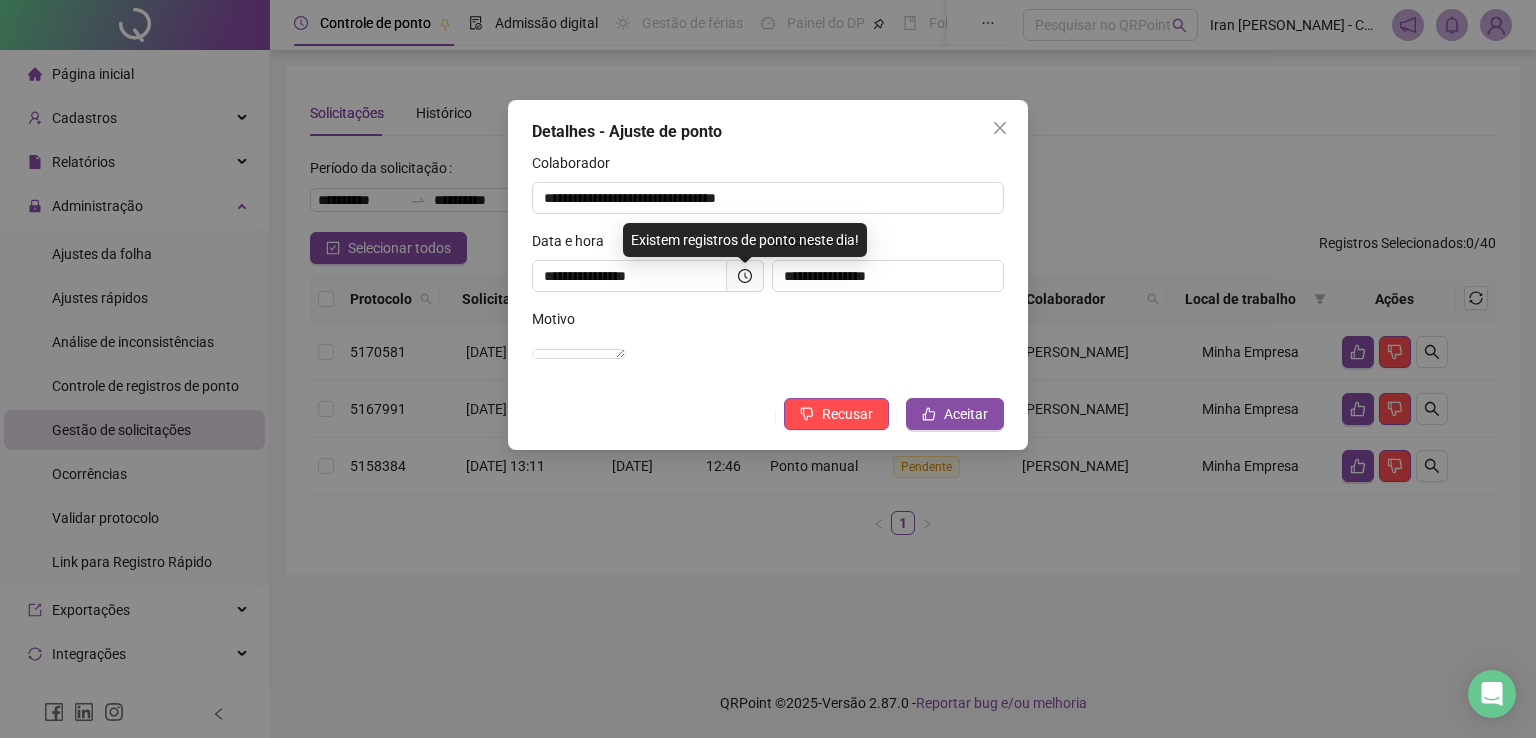 click 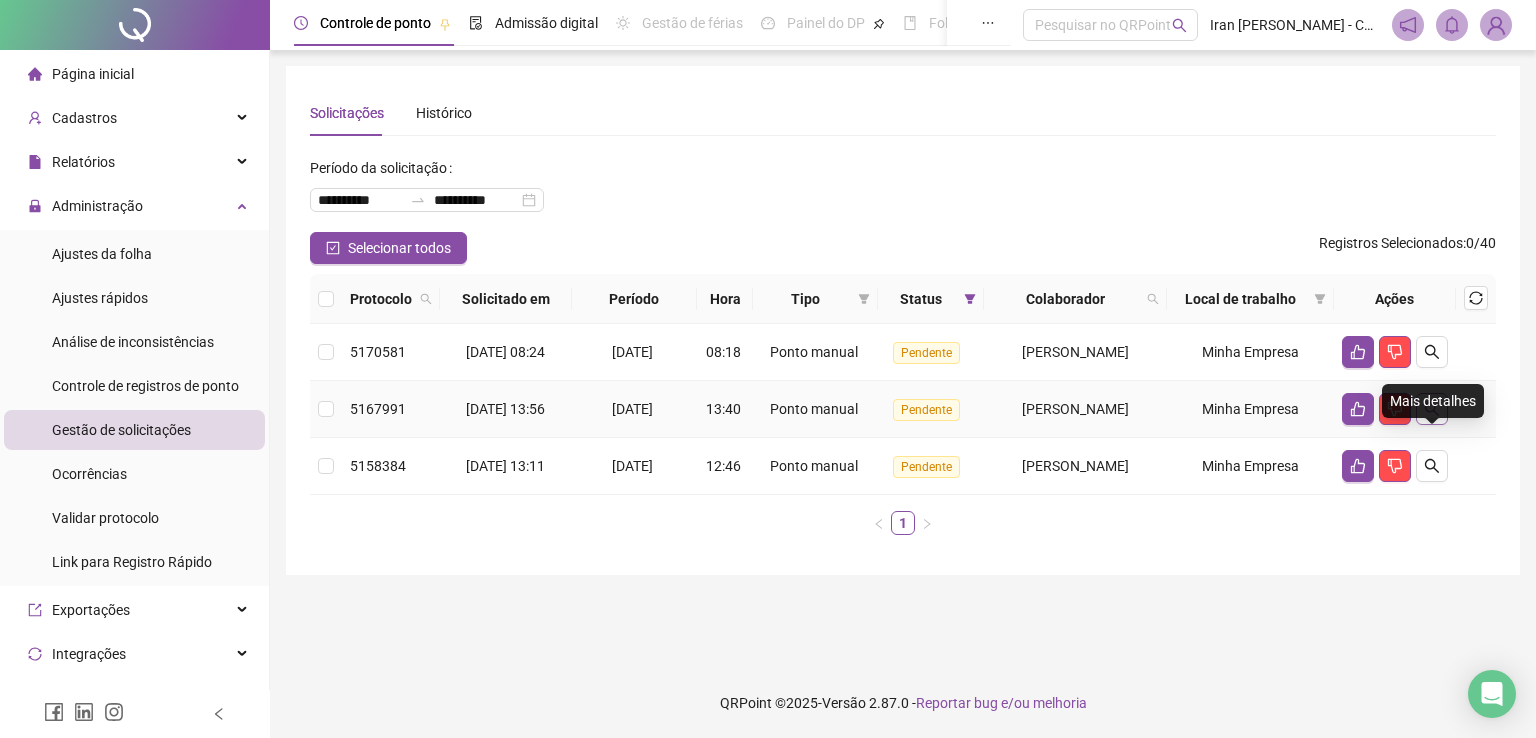 click 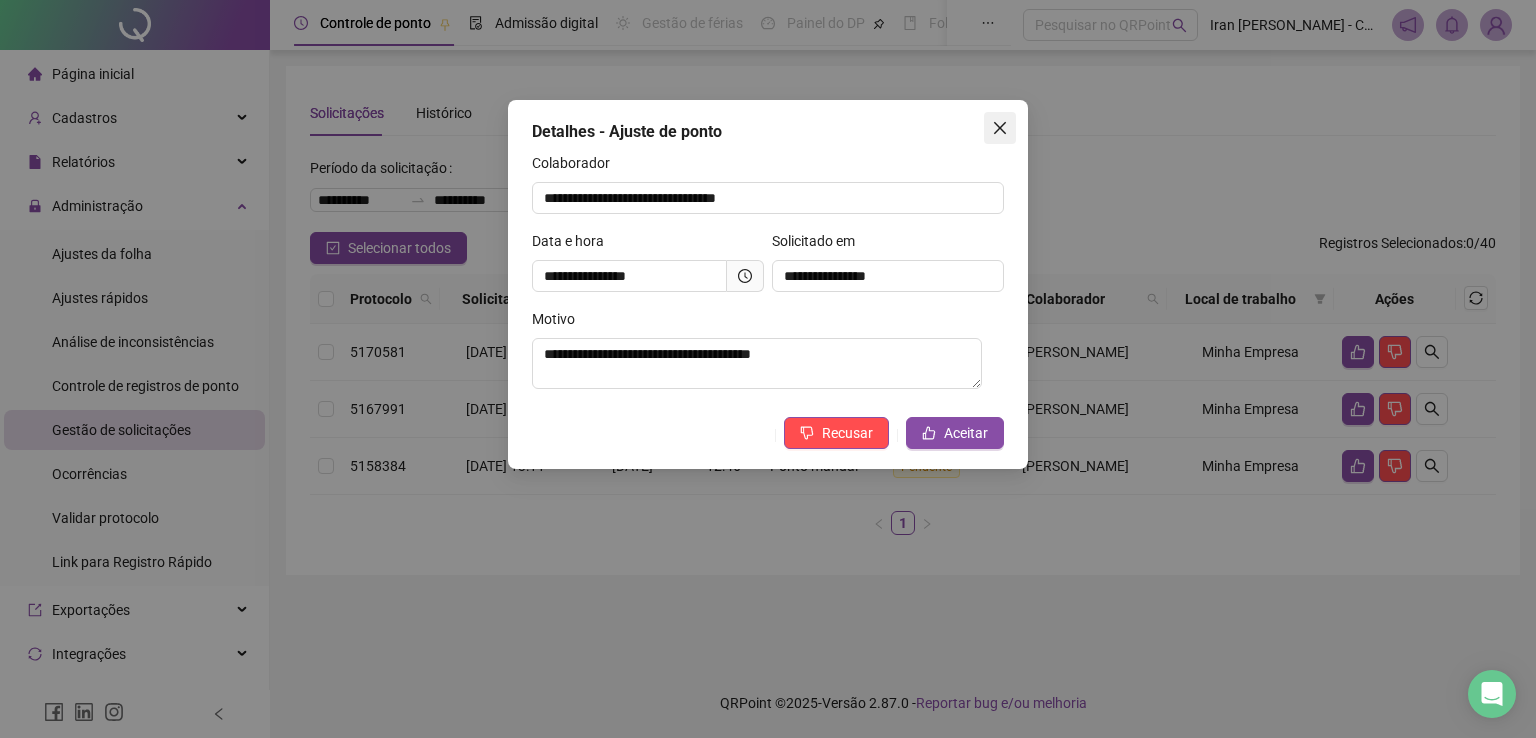 click 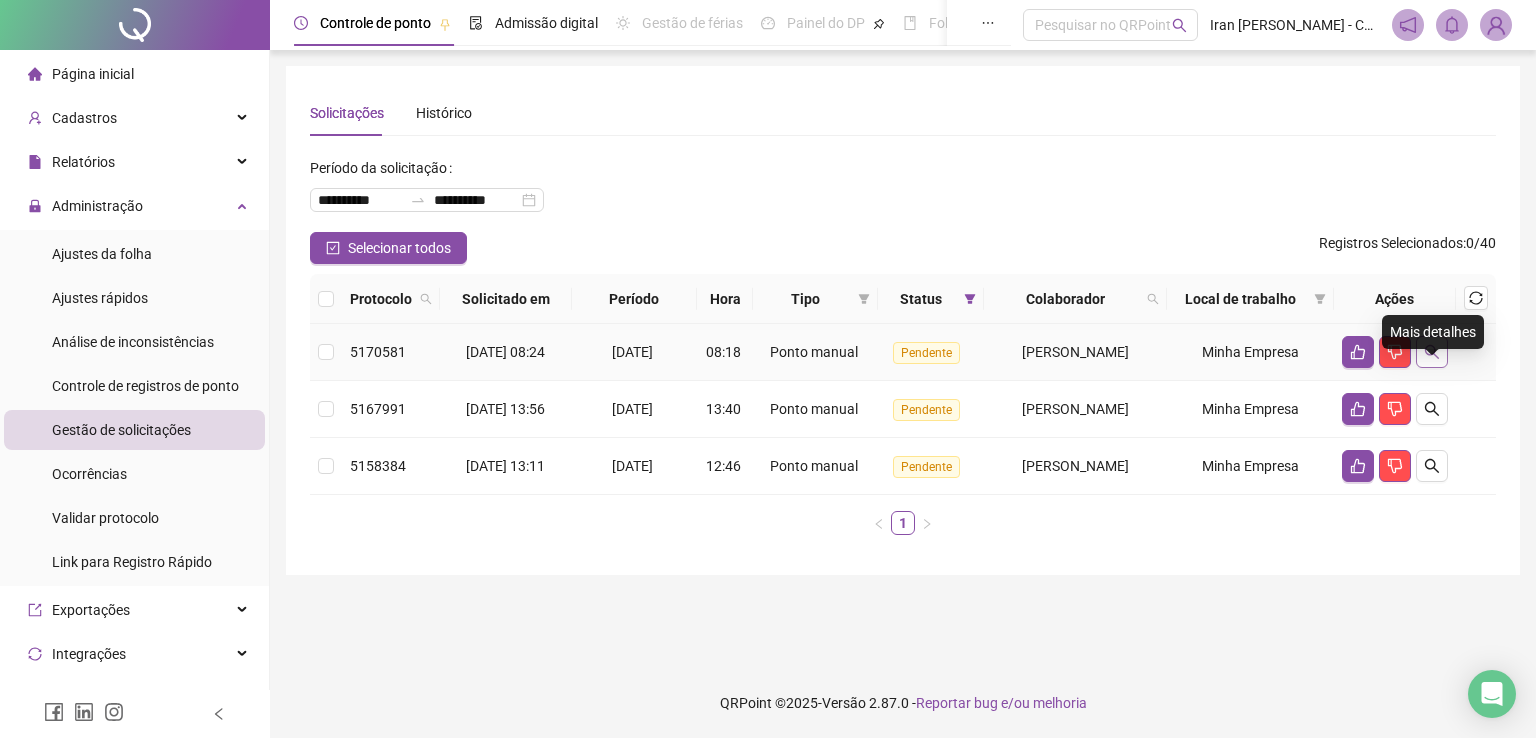 click 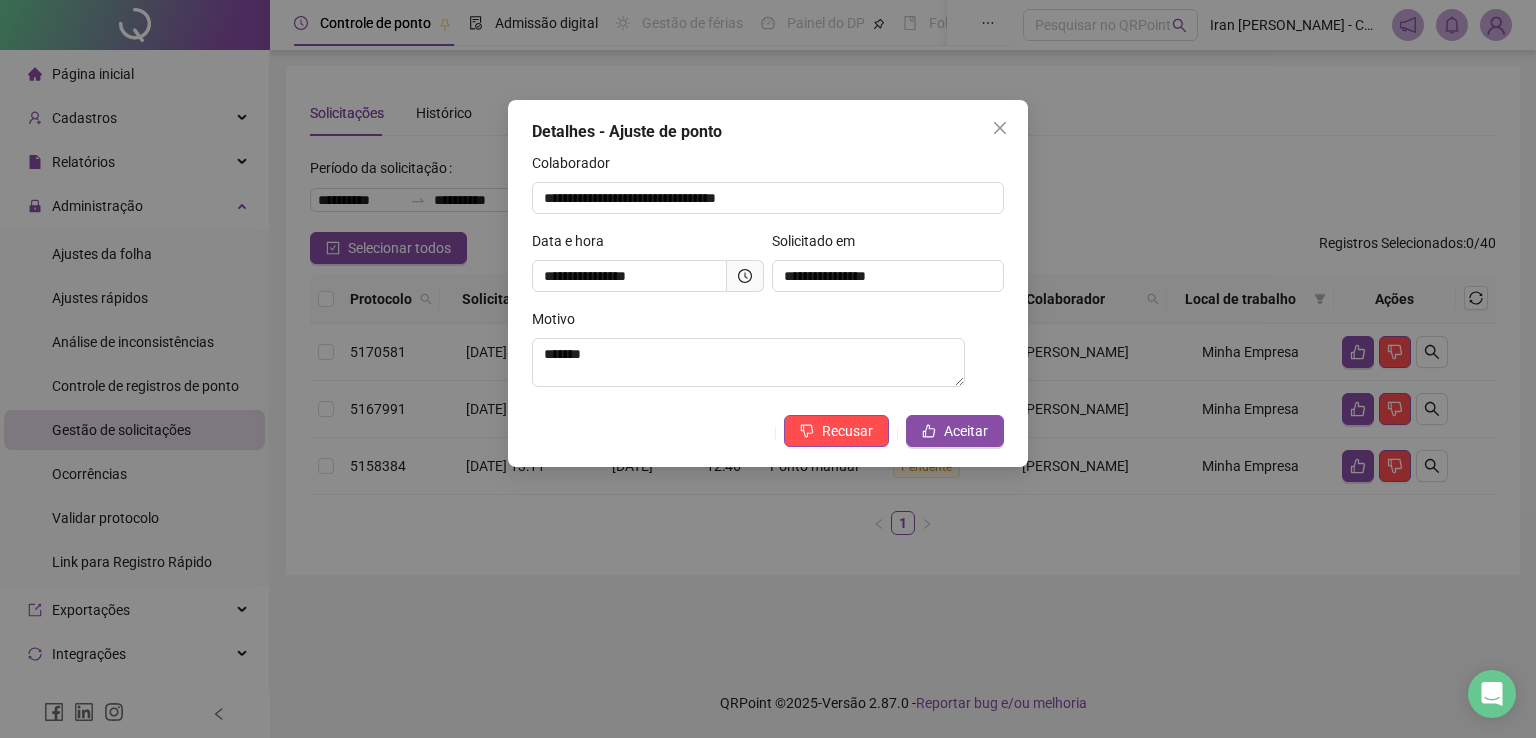 click 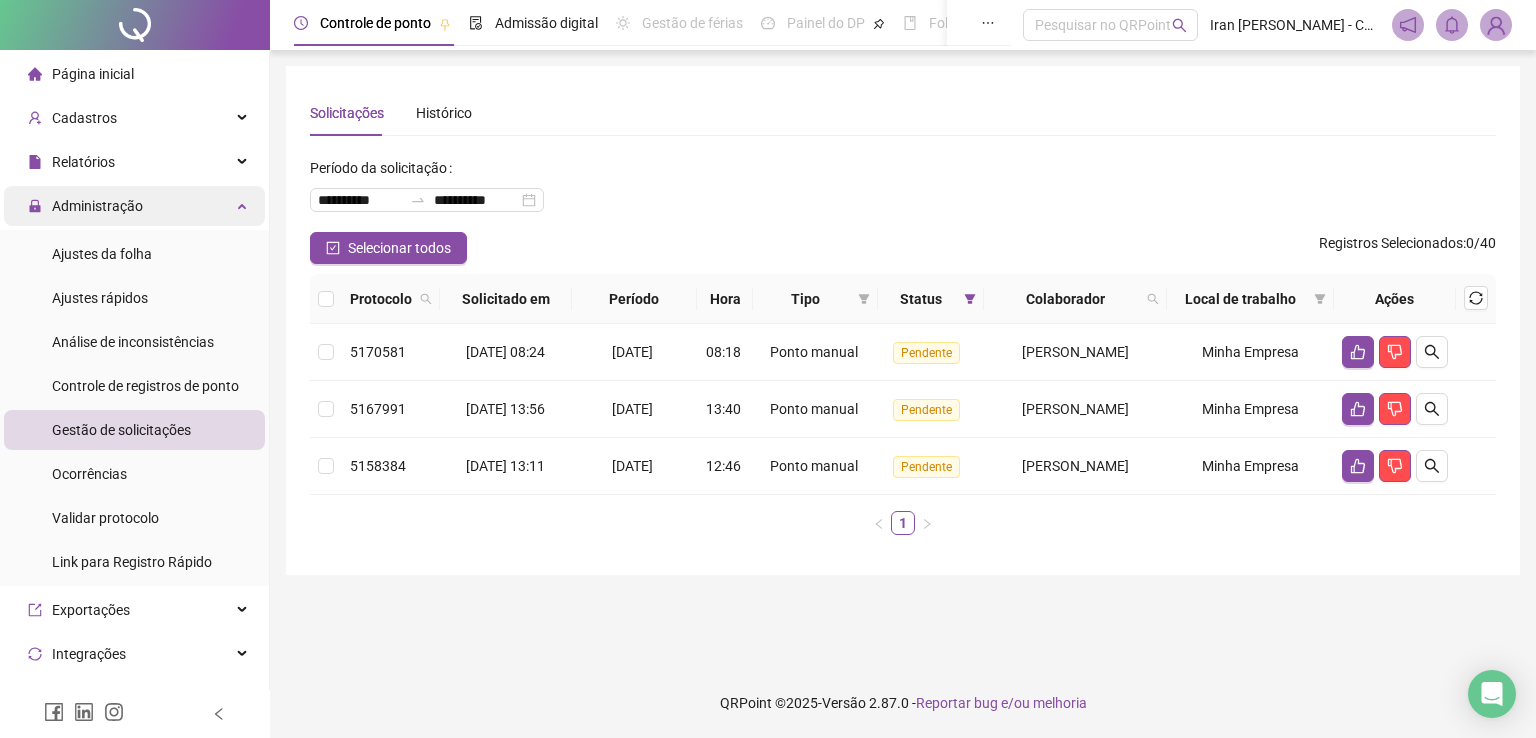 click on "Administração" at bounding box center [134, 206] 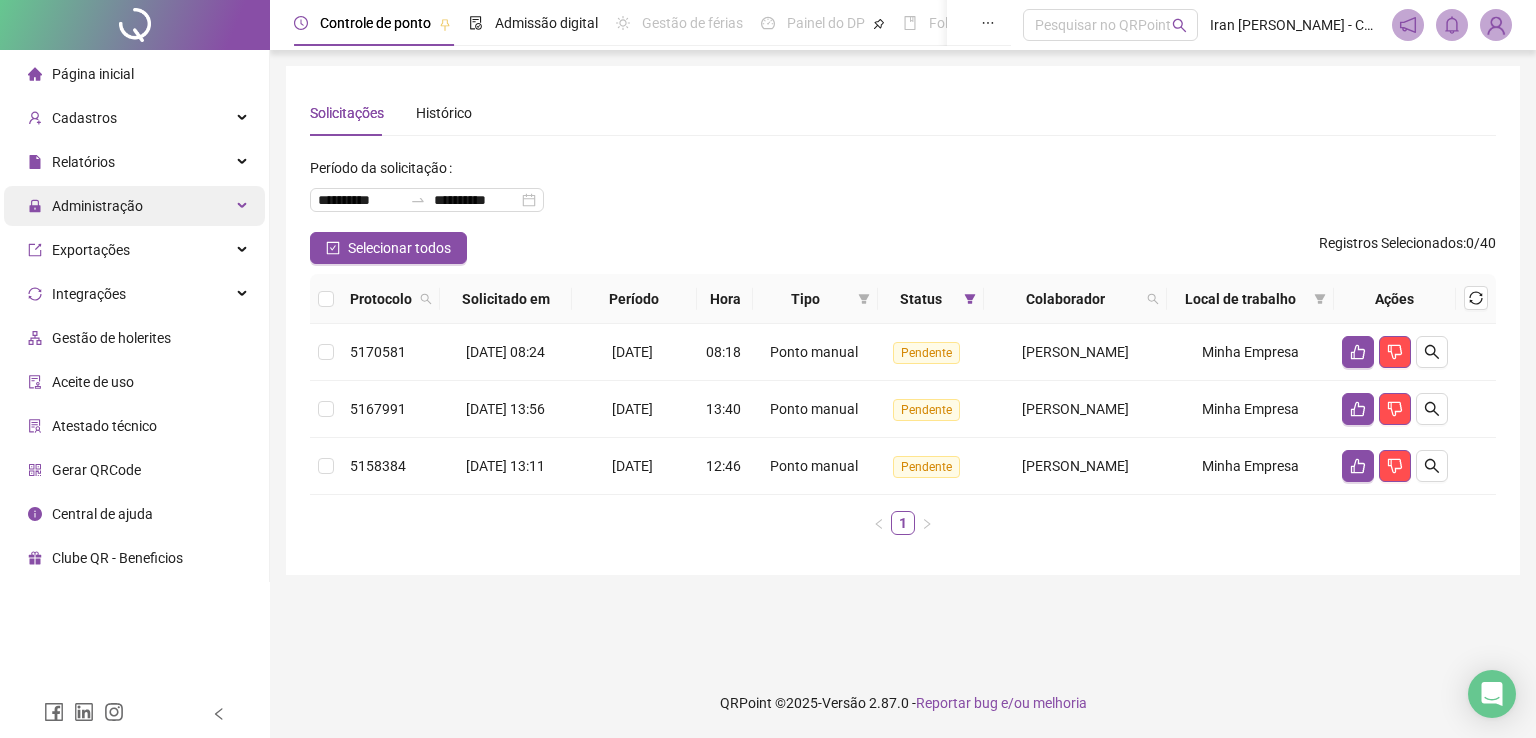 click on "Administração" at bounding box center (134, 206) 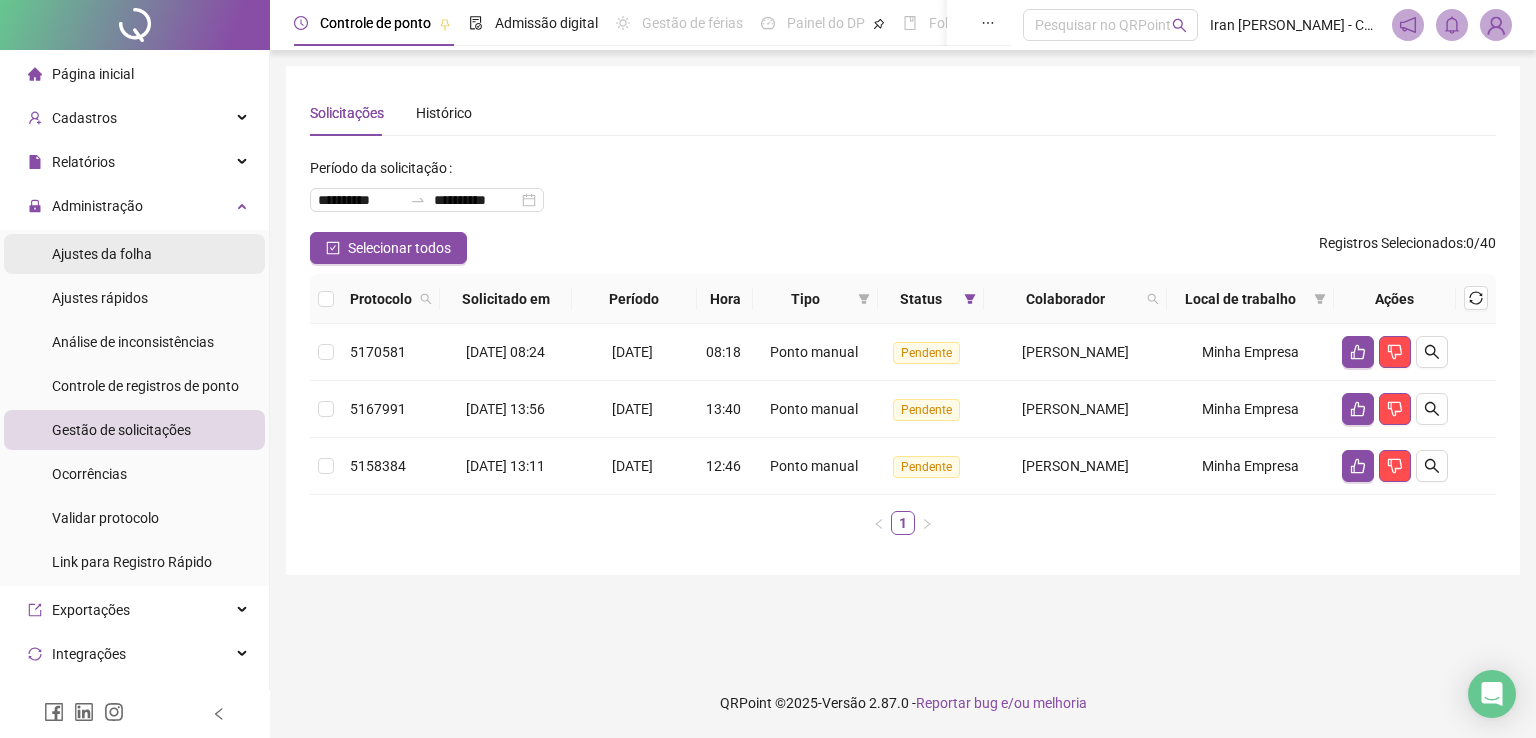 click on "Ajustes da folha" at bounding box center (102, 254) 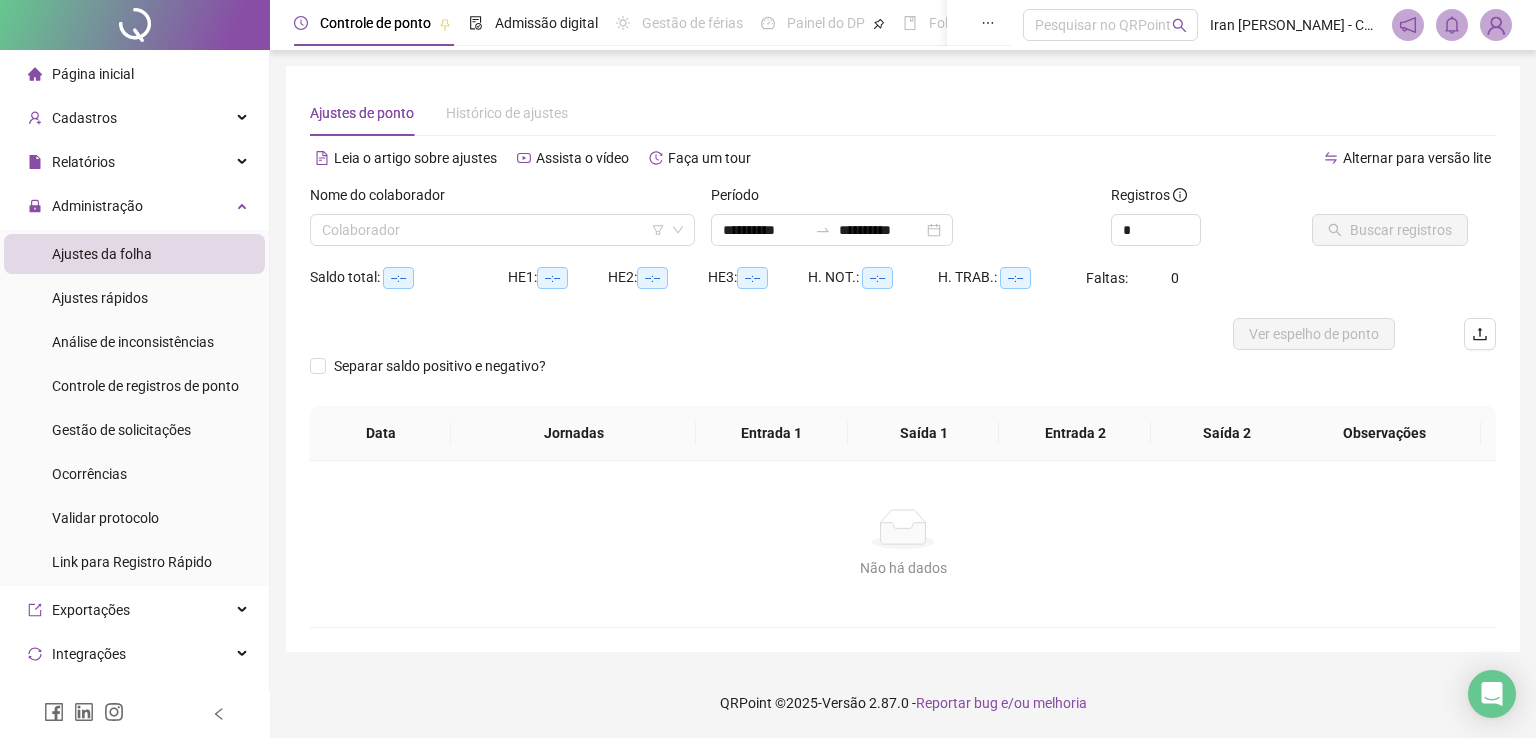 type on "**********" 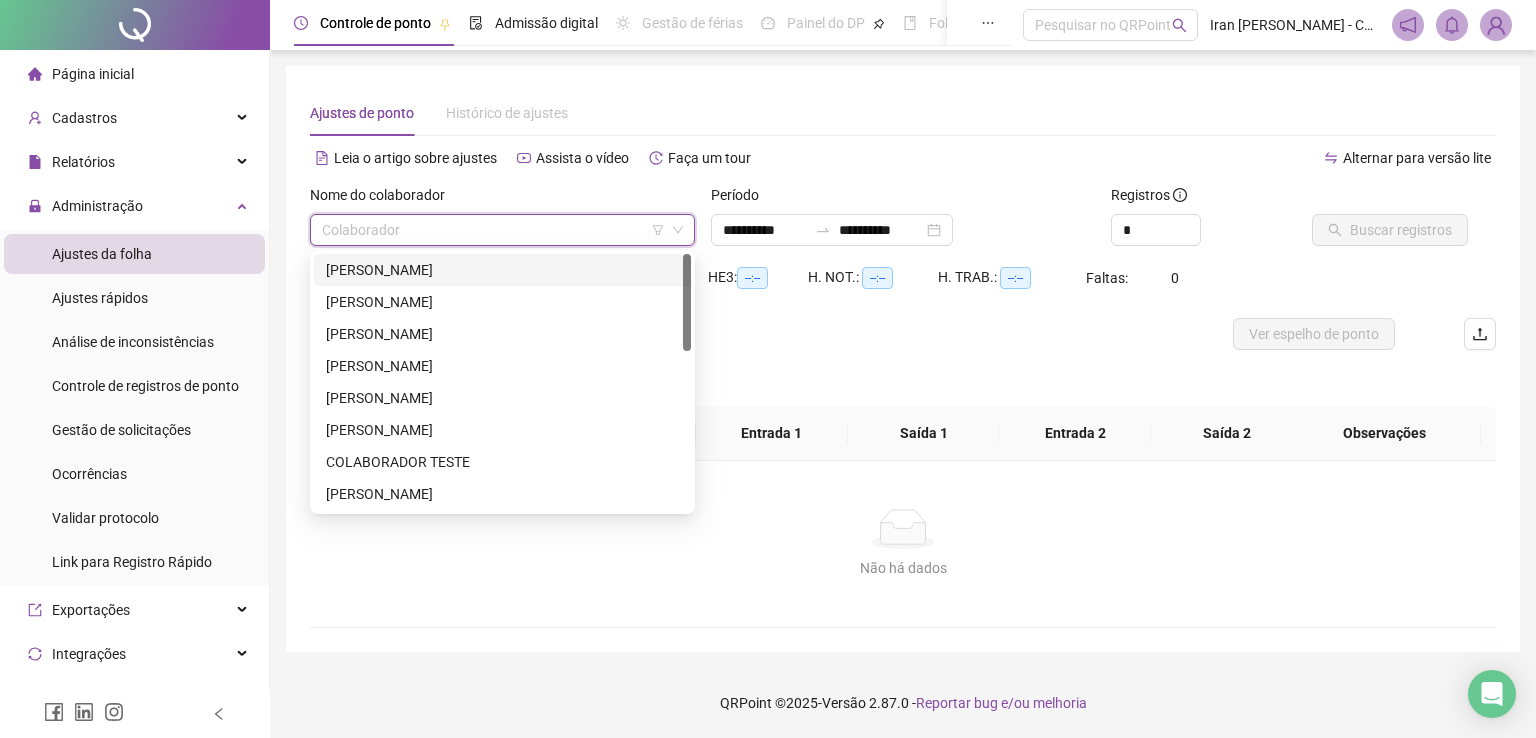 click at bounding box center (496, 230) 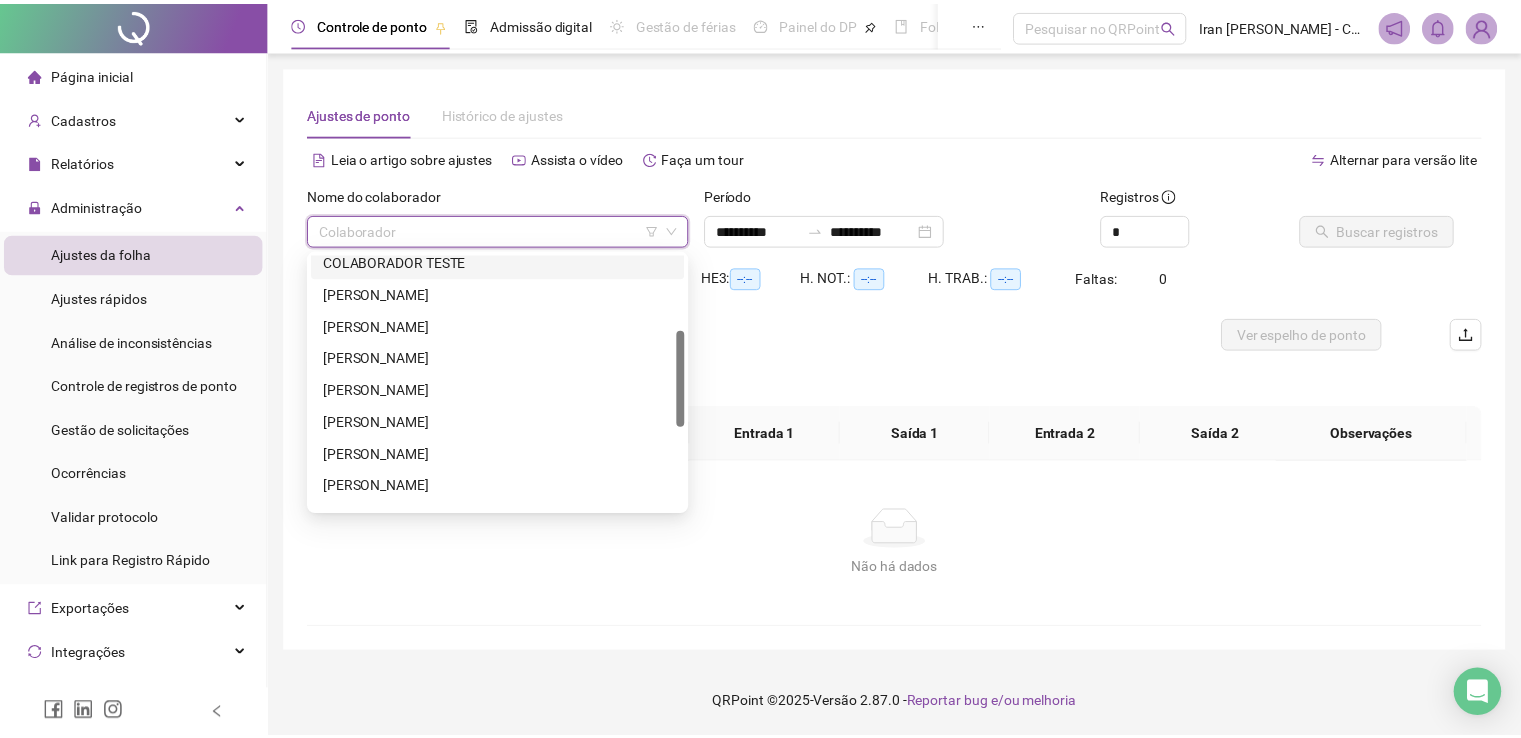 scroll, scrollTop: 200, scrollLeft: 0, axis: vertical 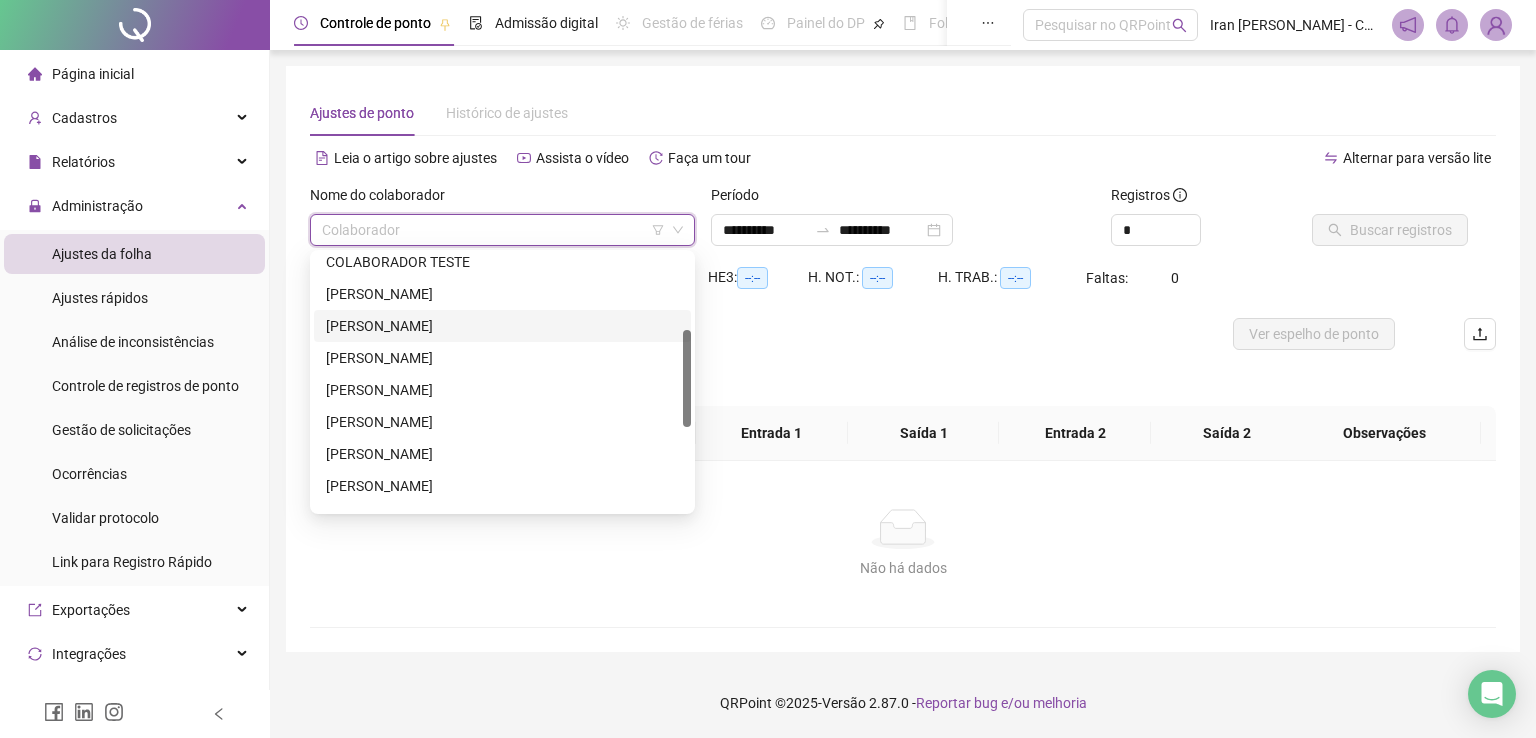 click on "[PERSON_NAME]" at bounding box center [502, 326] 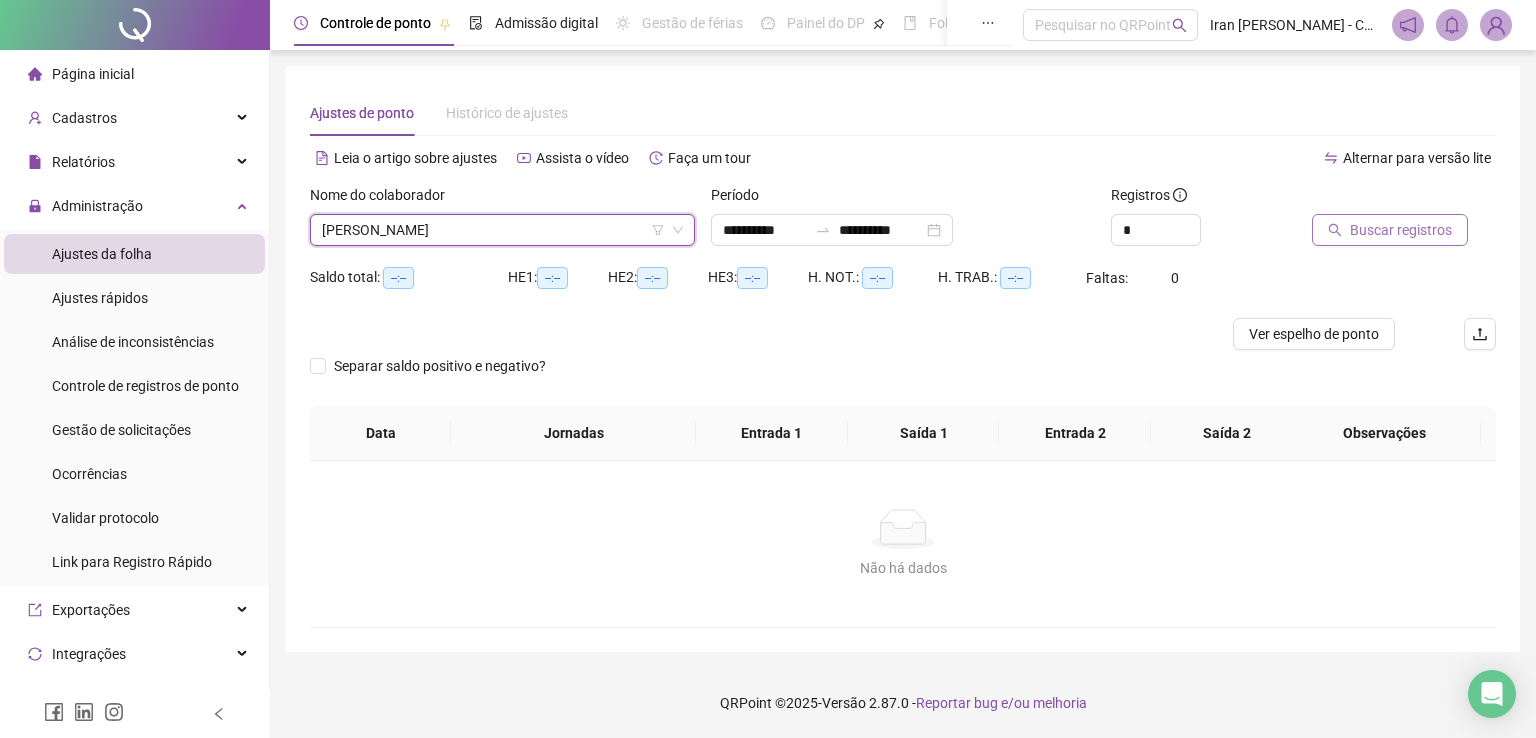 click on "Buscar registros" at bounding box center (1401, 230) 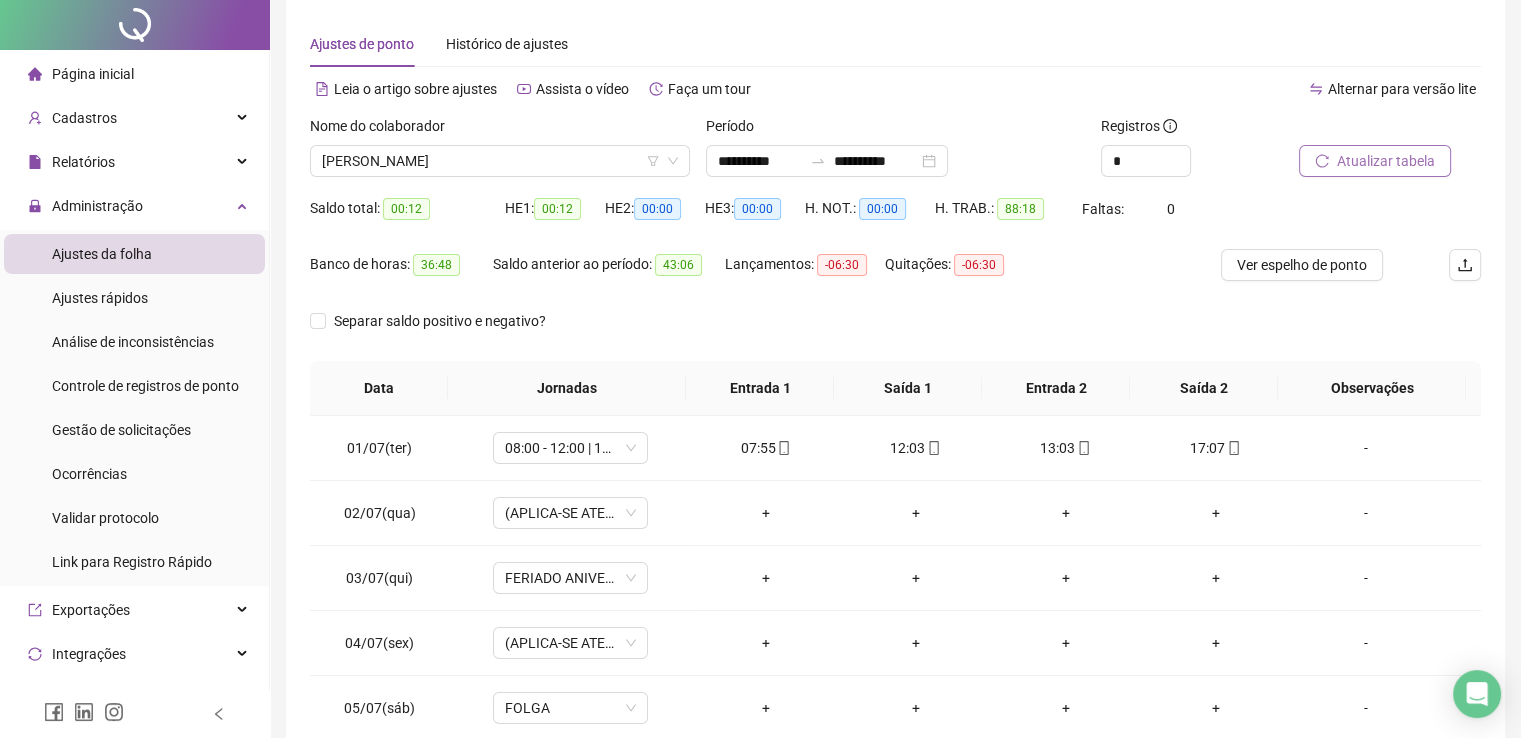 scroll, scrollTop: 100, scrollLeft: 0, axis: vertical 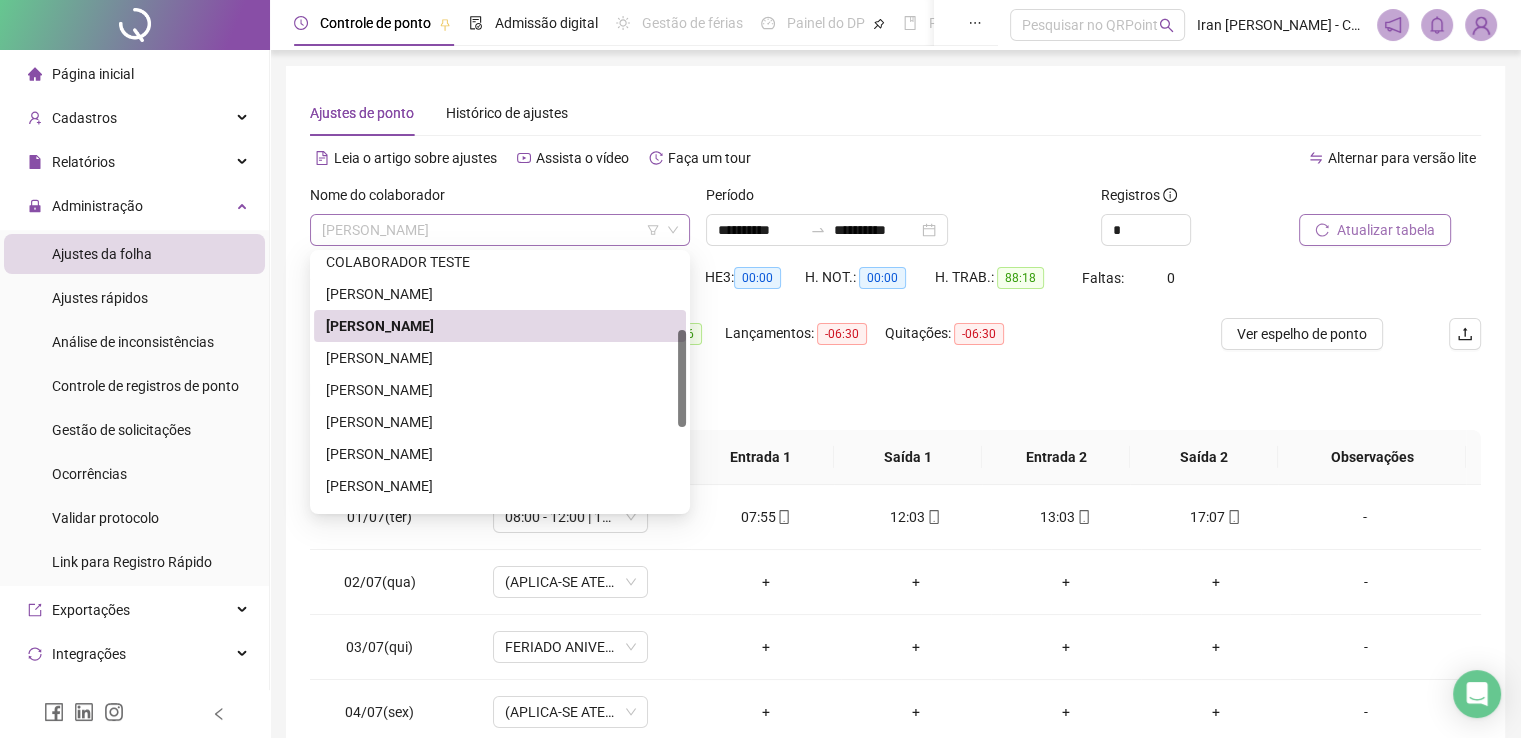 click on "[PERSON_NAME]" at bounding box center (500, 230) 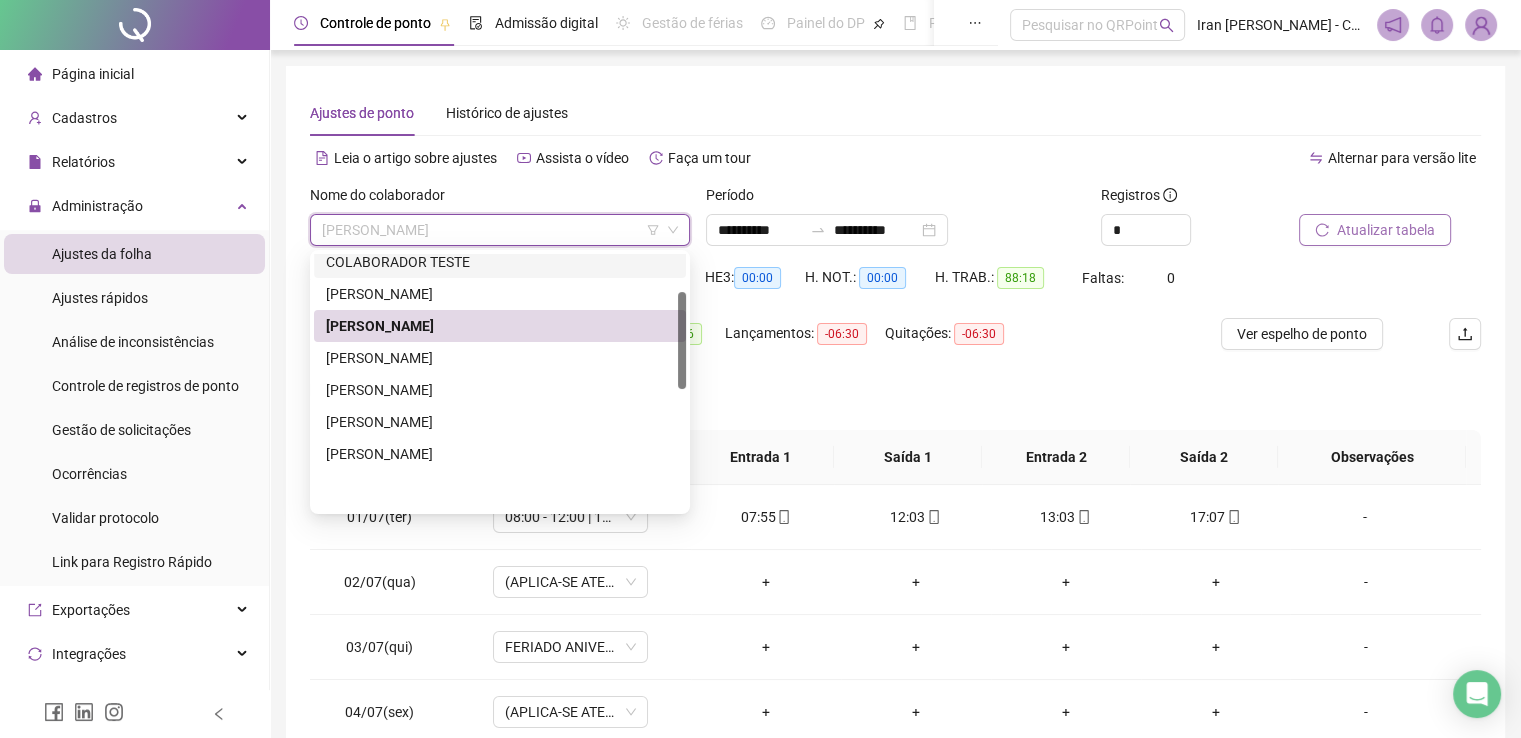 scroll, scrollTop: 100, scrollLeft: 0, axis: vertical 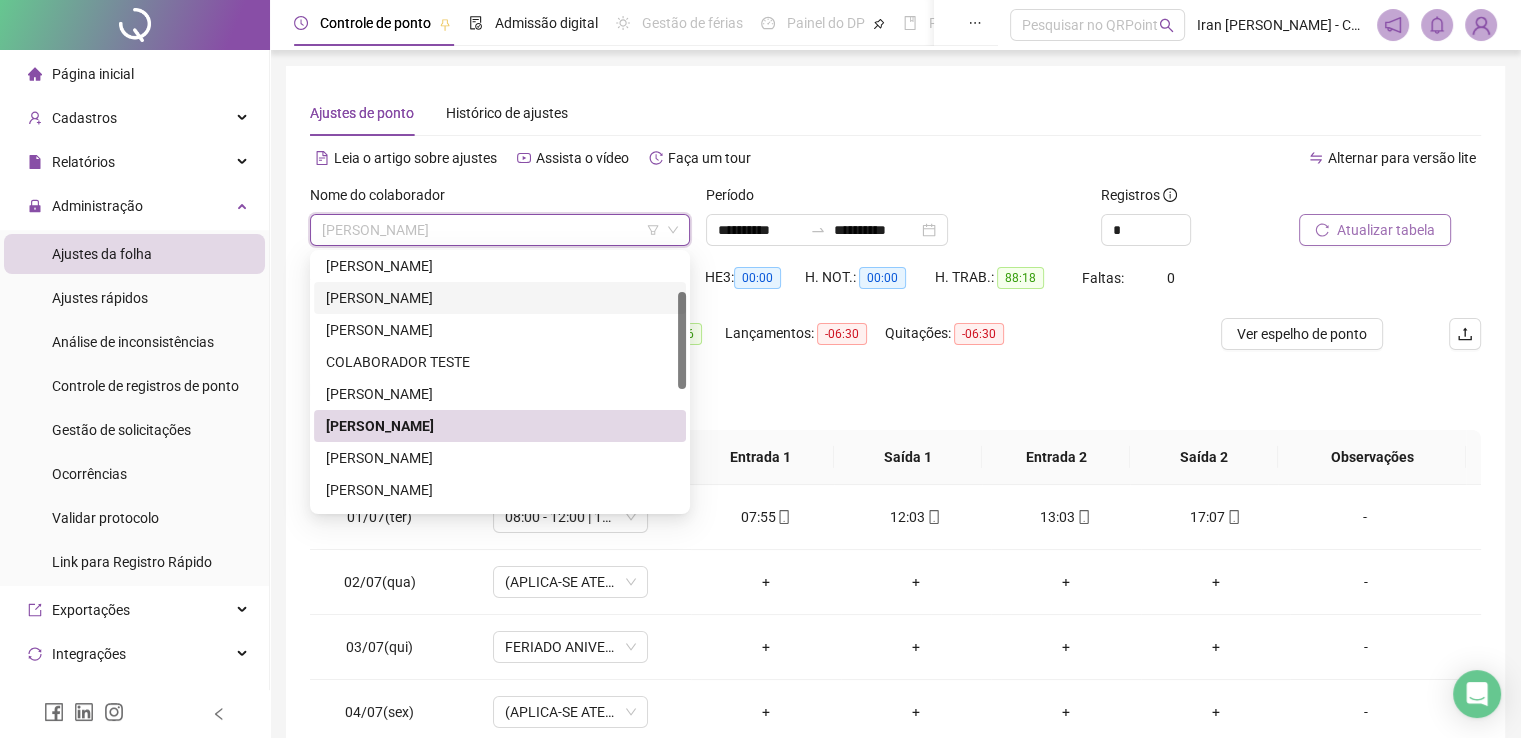 click on "[PERSON_NAME]" at bounding box center (500, 298) 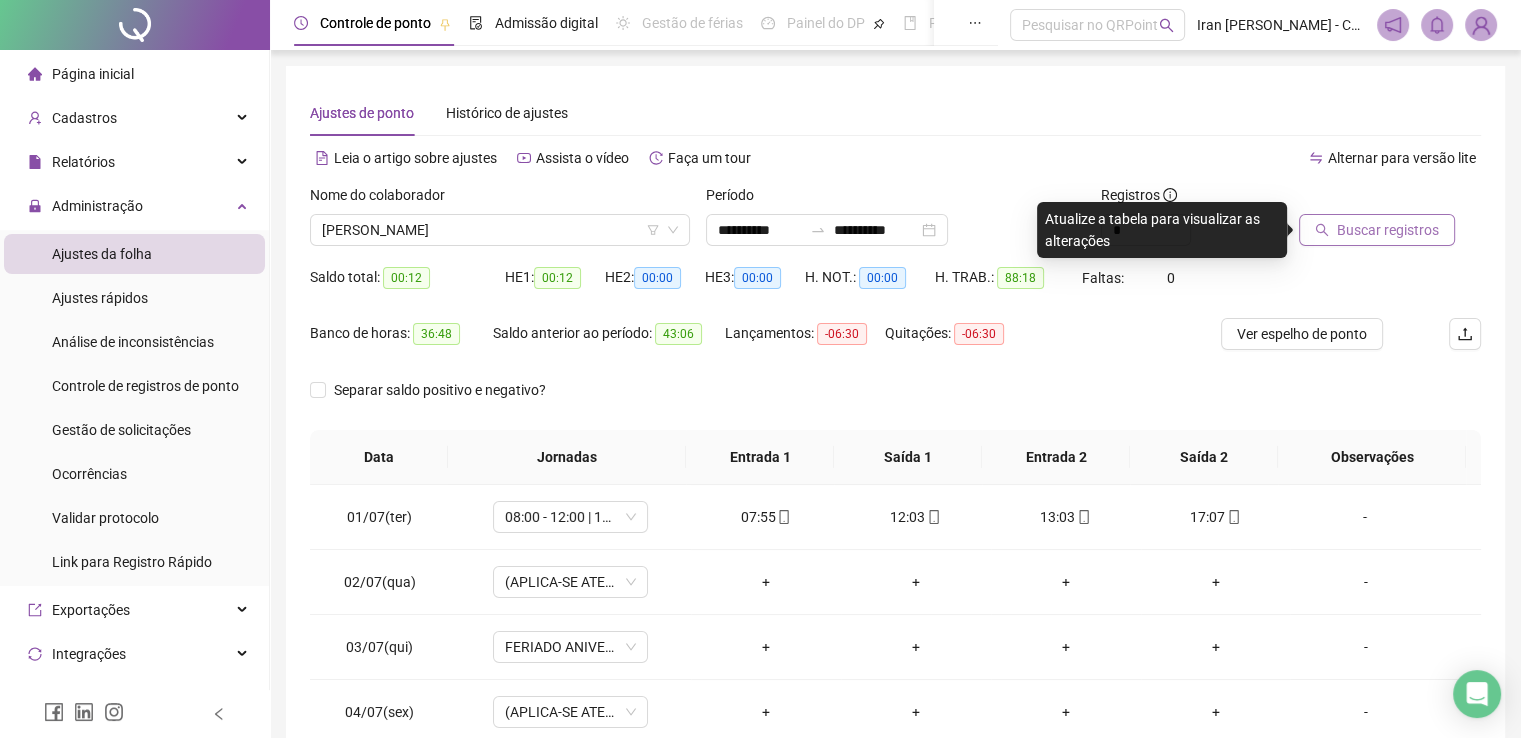 click on "Buscar registros" at bounding box center (1388, 230) 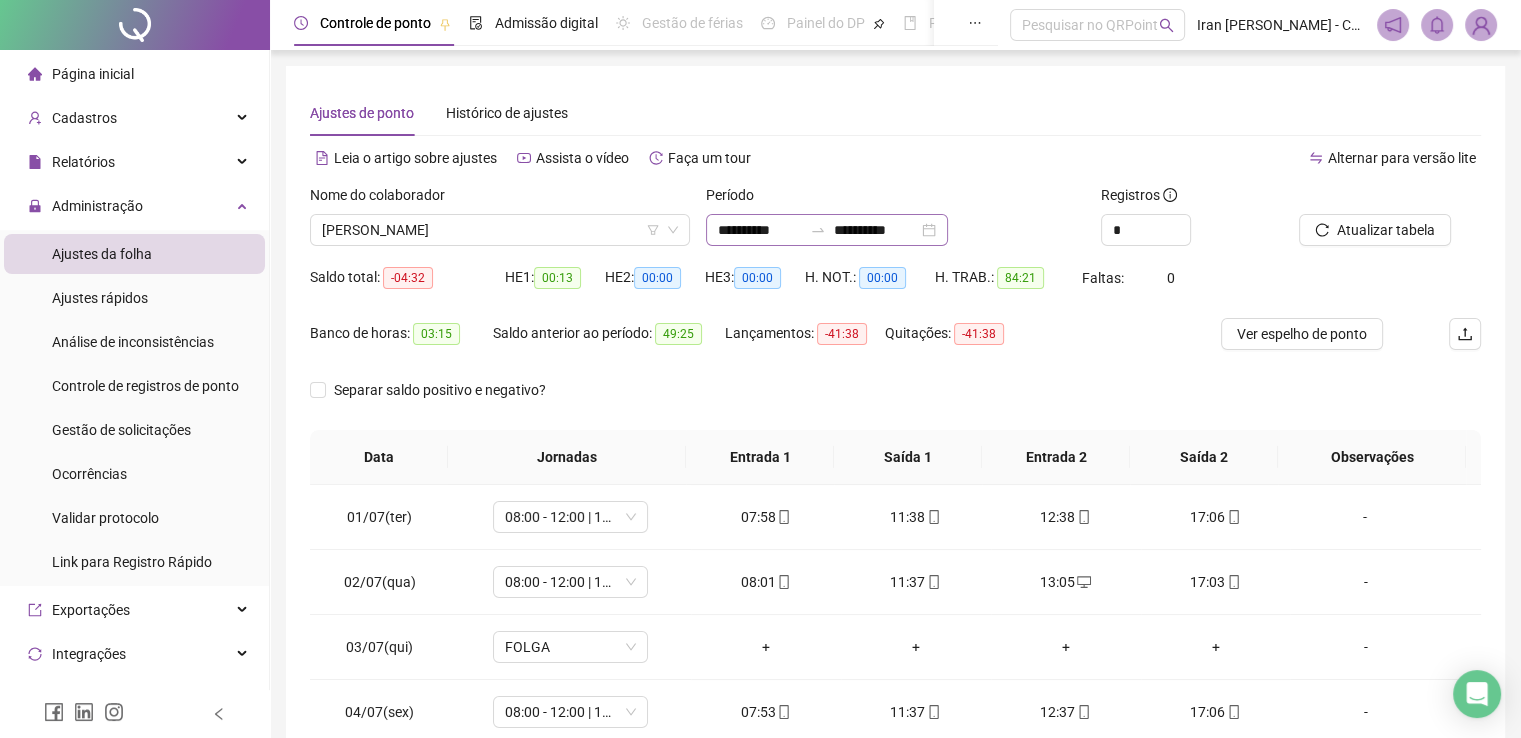 click 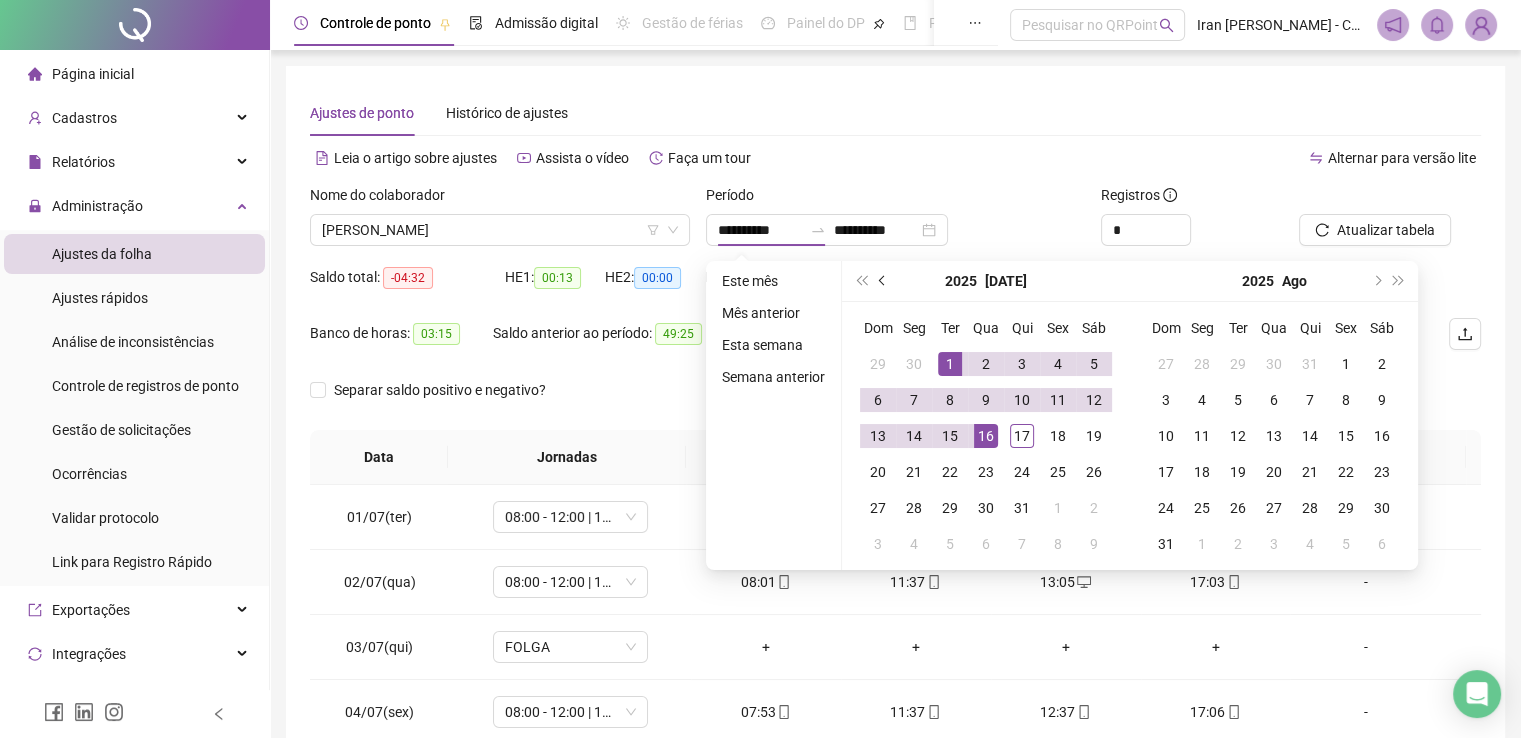 click at bounding box center (883, 281) 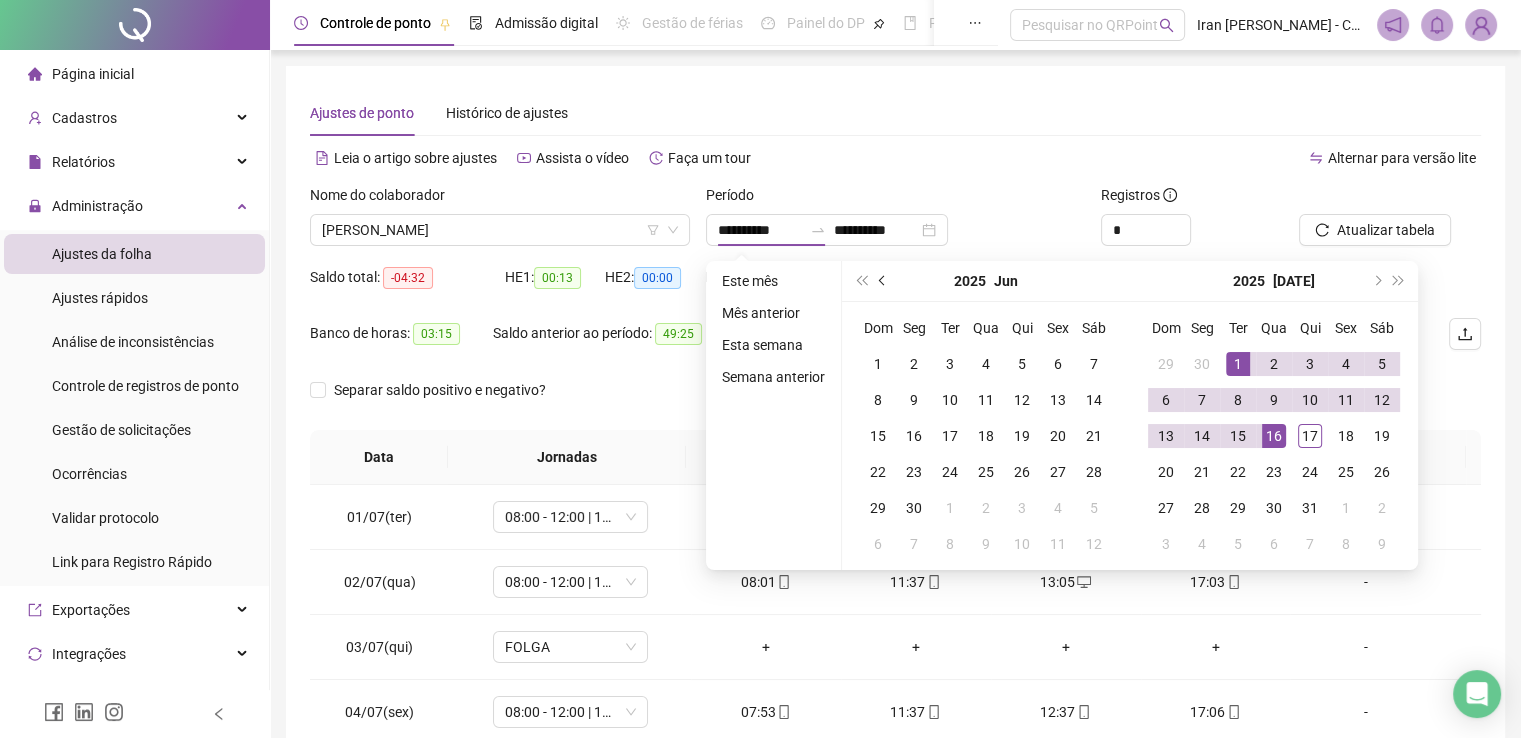 click at bounding box center [884, 281] 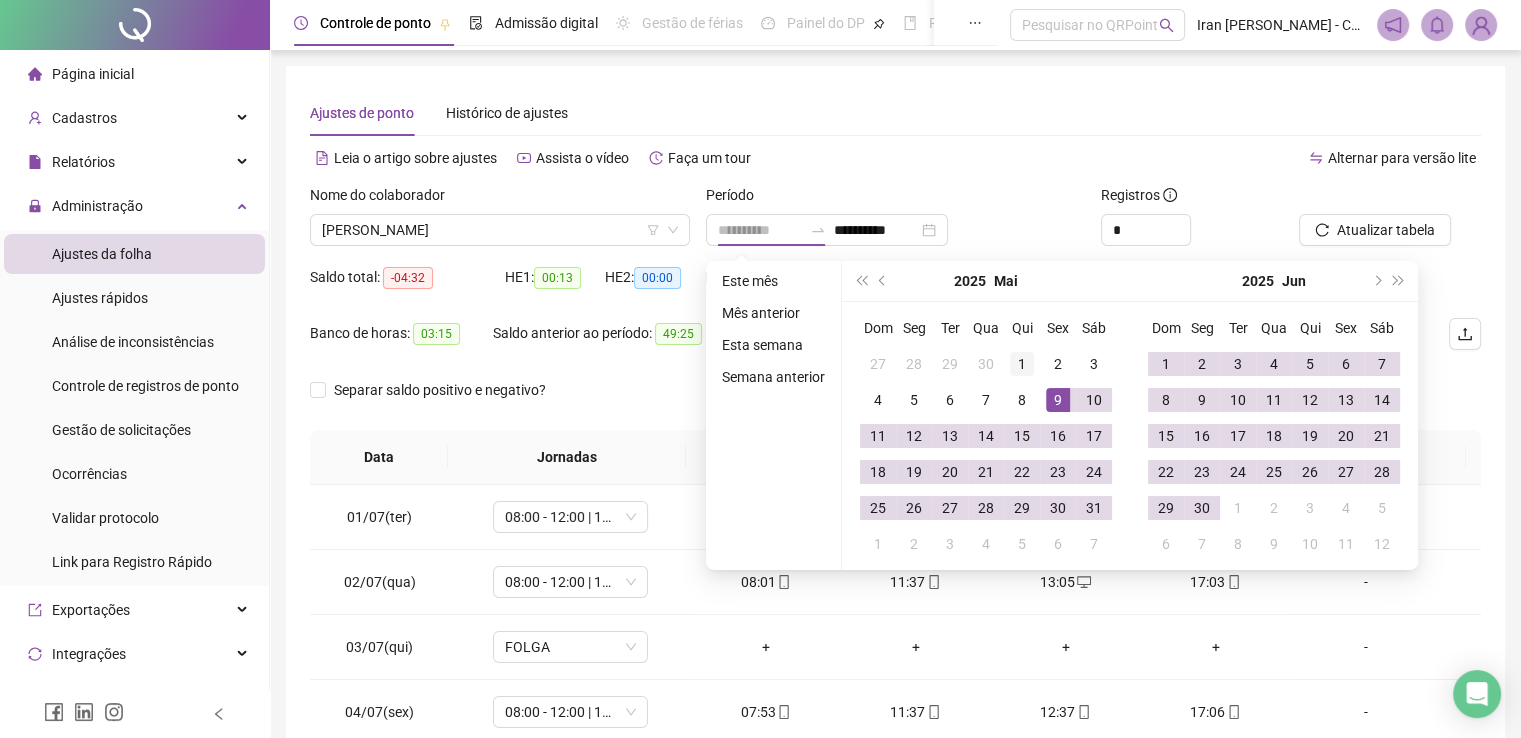 type on "**********" 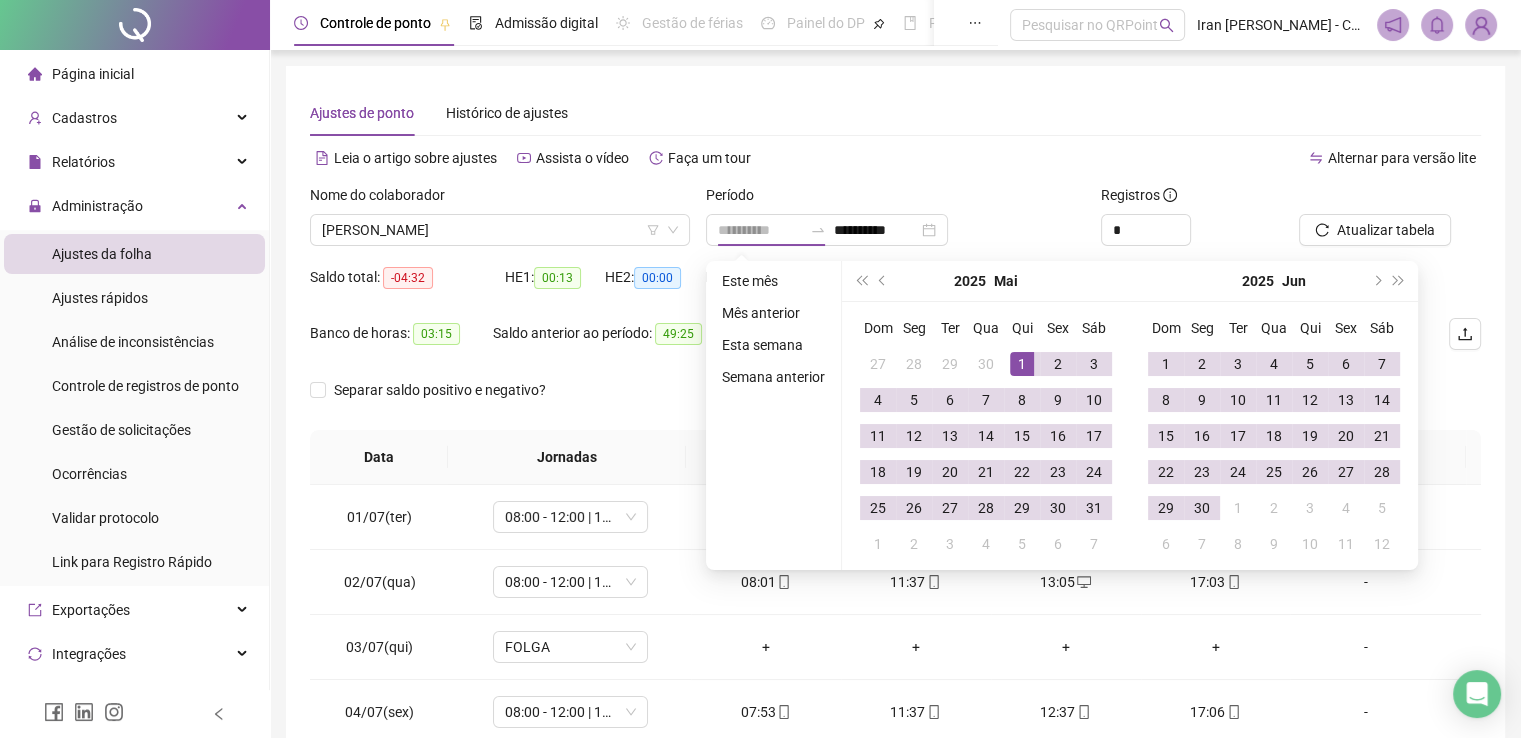click on "1" at bounding box center (1022, 364) 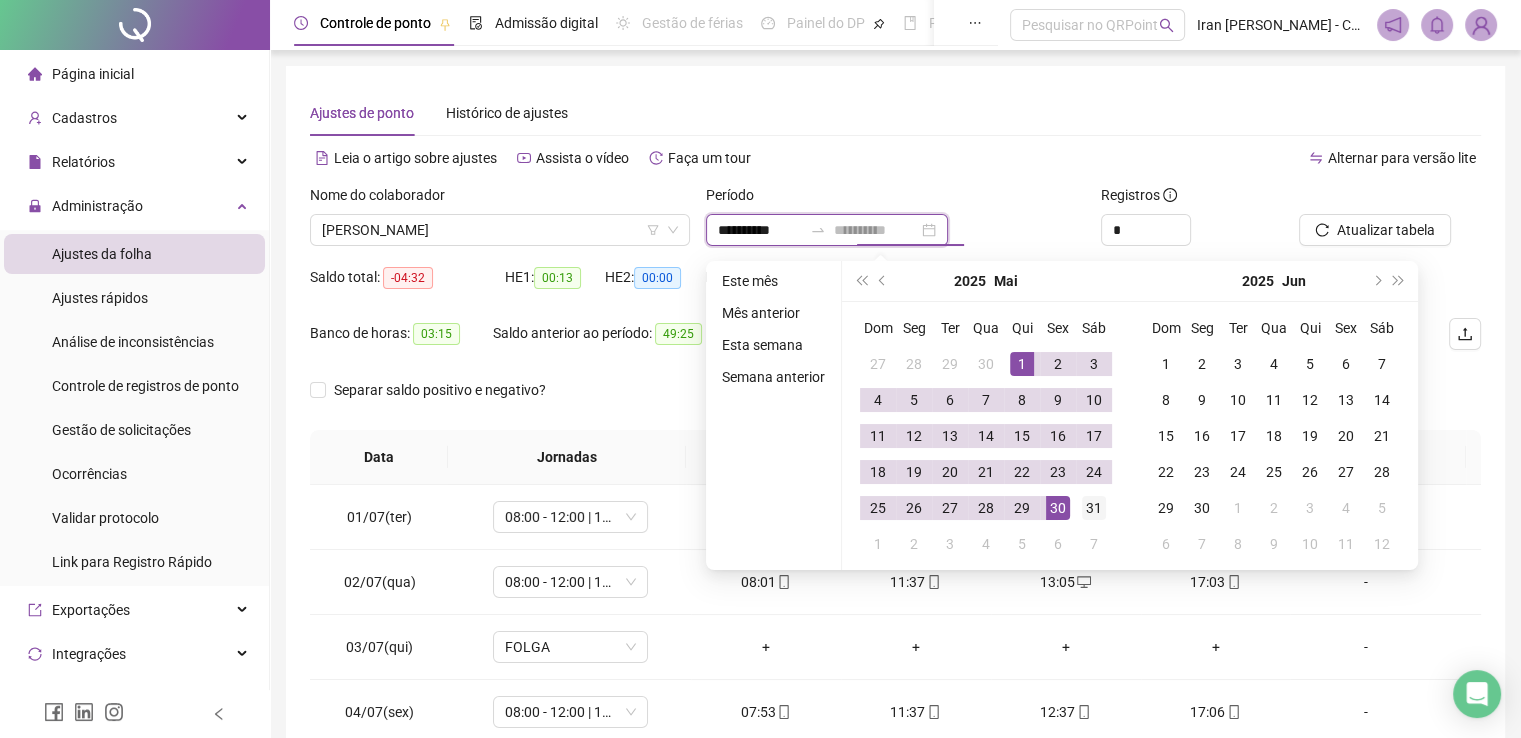 type on "**********" 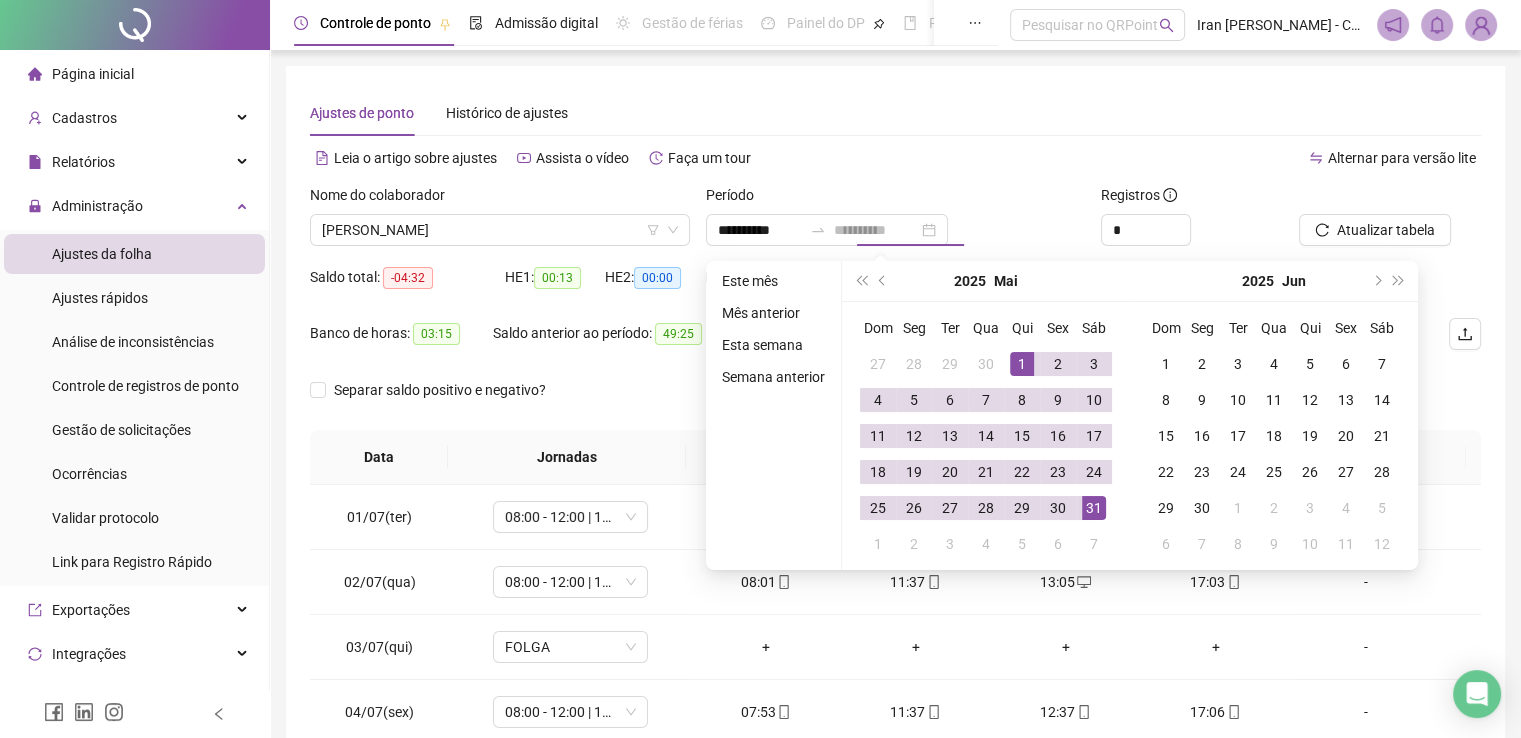 click on "31" at bounding box center [1094, 508] 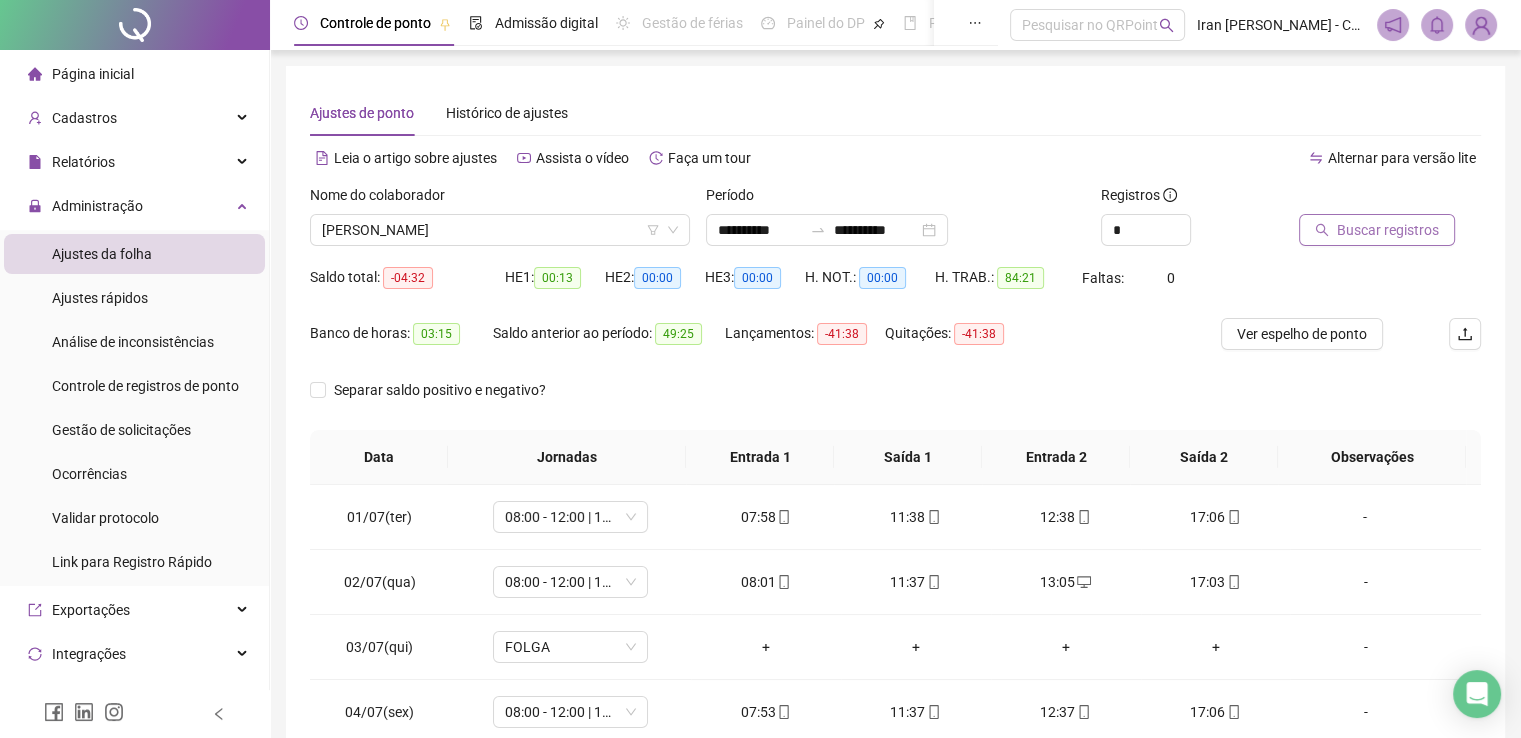 click on "Buscar registros" at bounding box center (1377, 230) 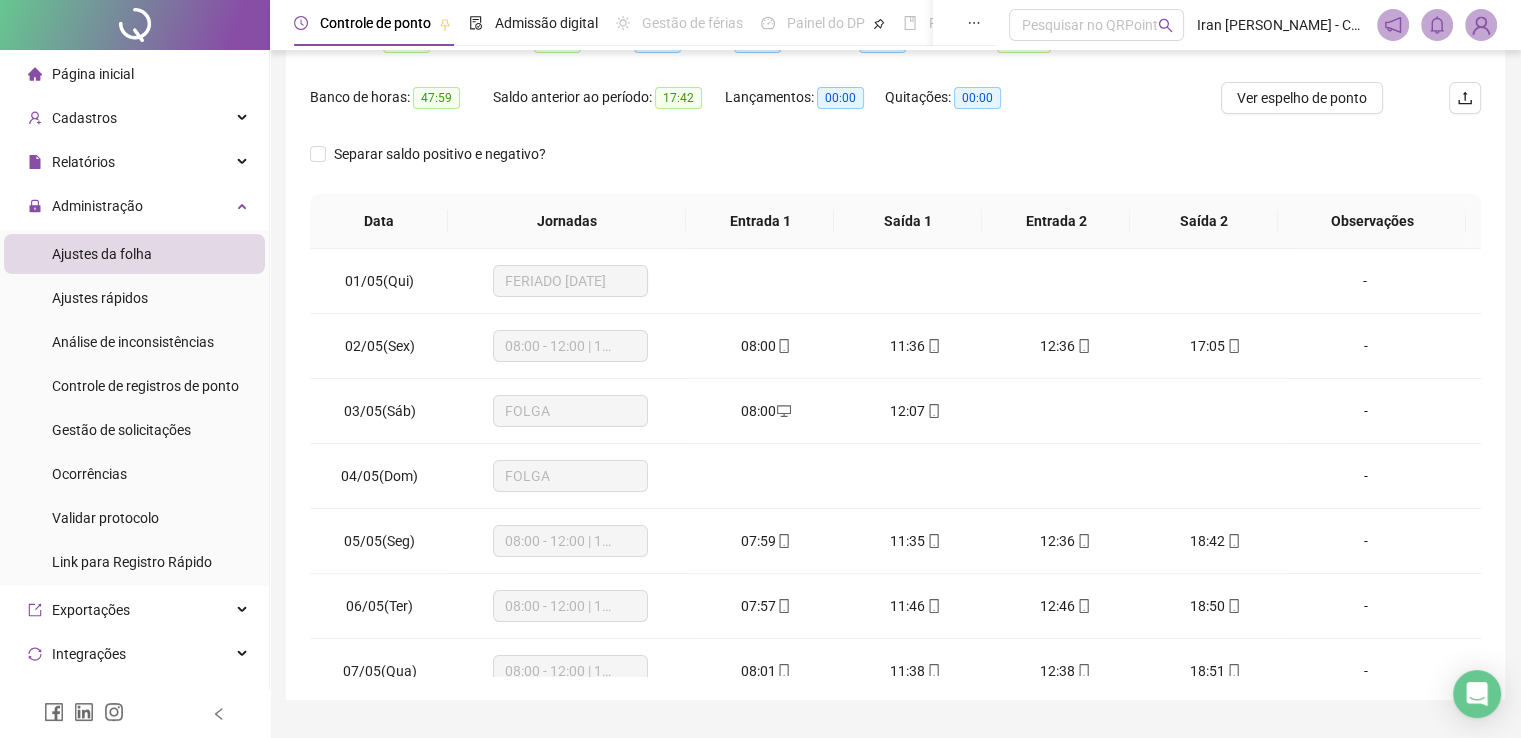 scroll, scrollTop: 248, scrollLeft: 0, axis: vertical 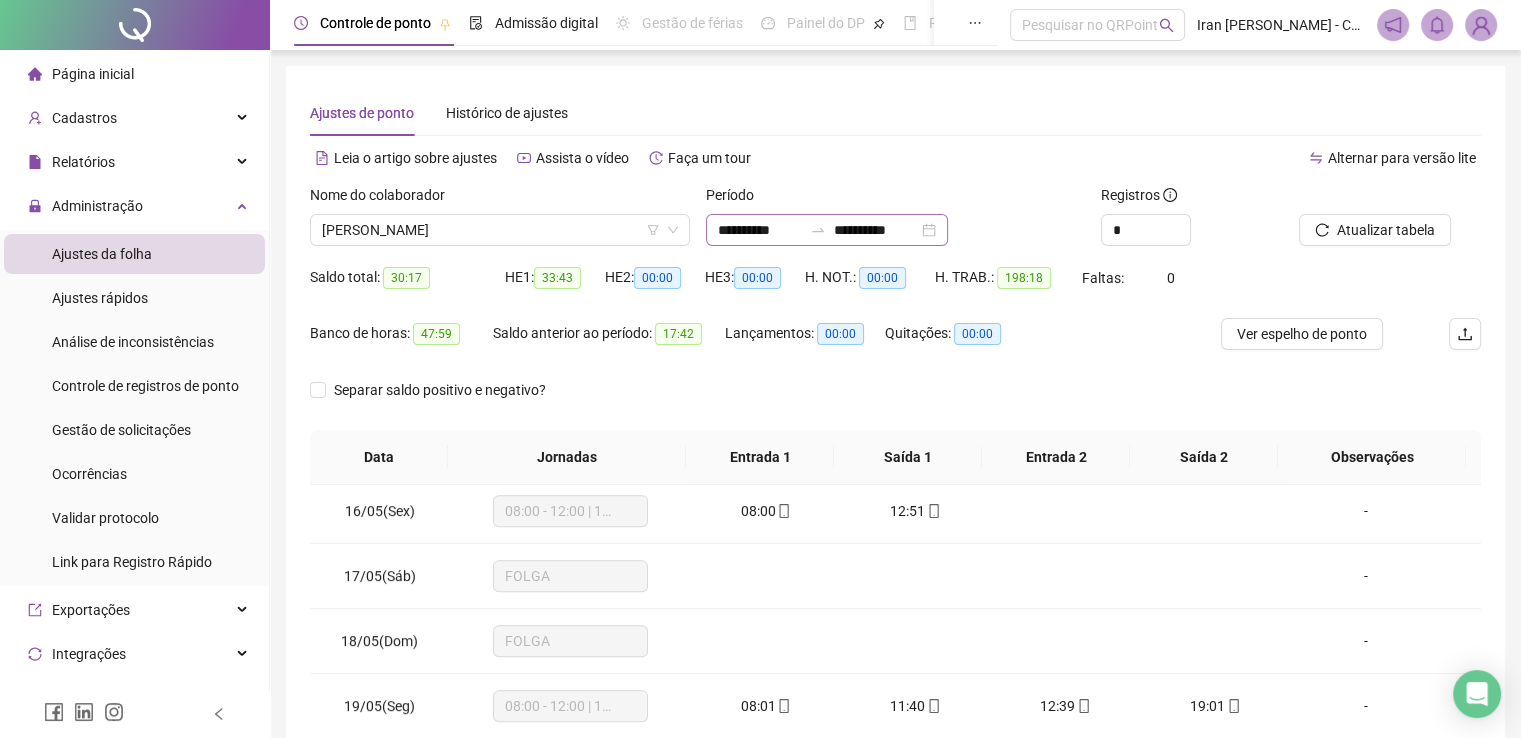 click 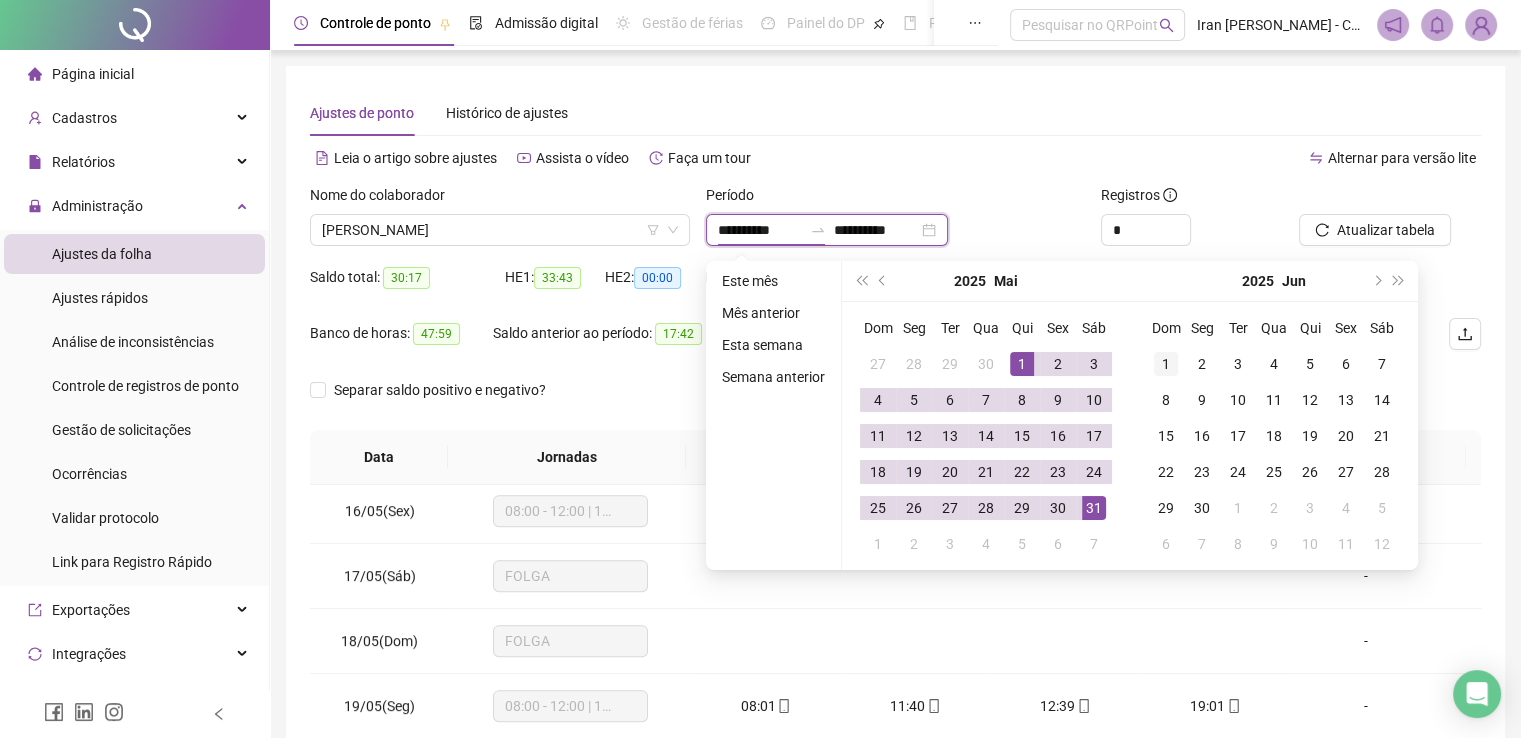 type on "**********" 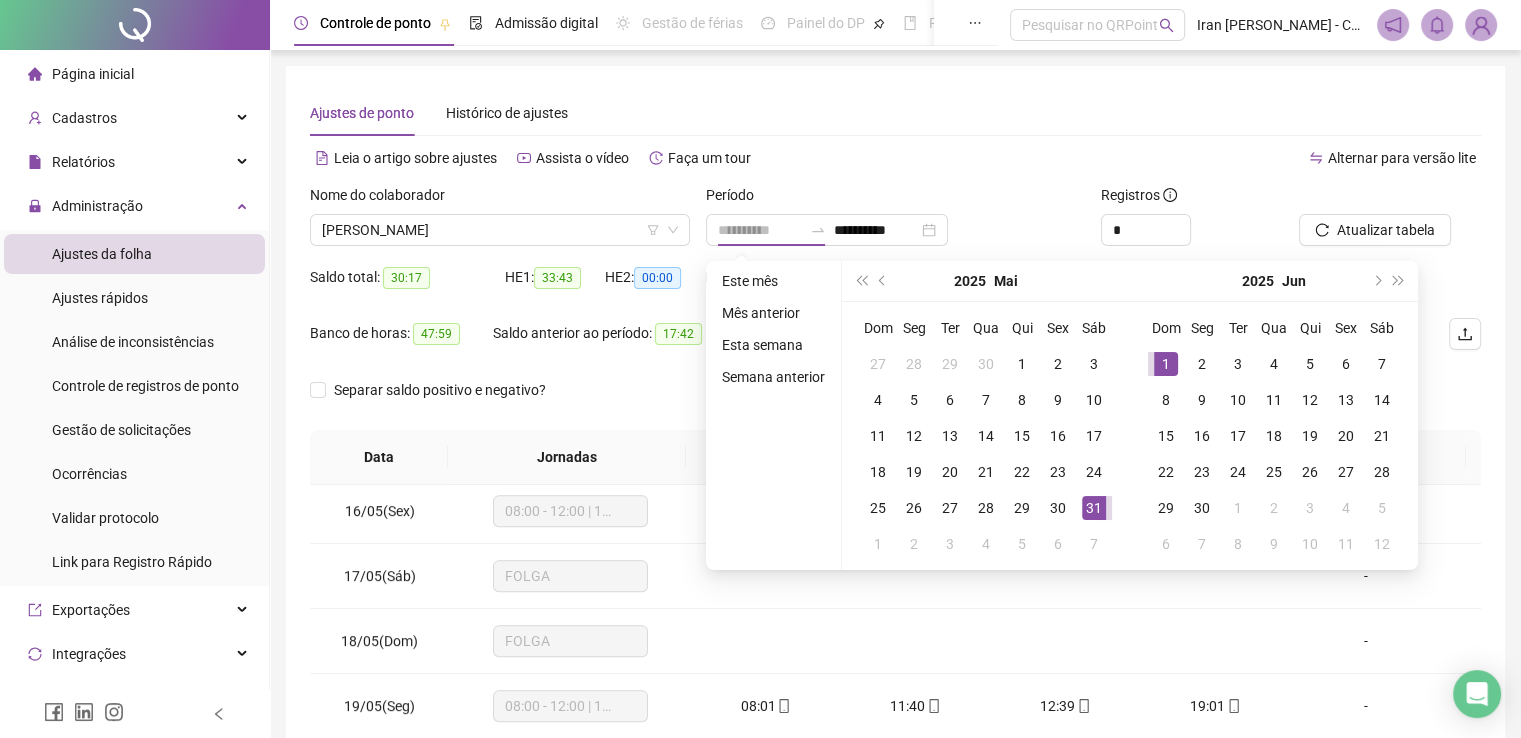 click on "1" at bounding box center [1166, 364] 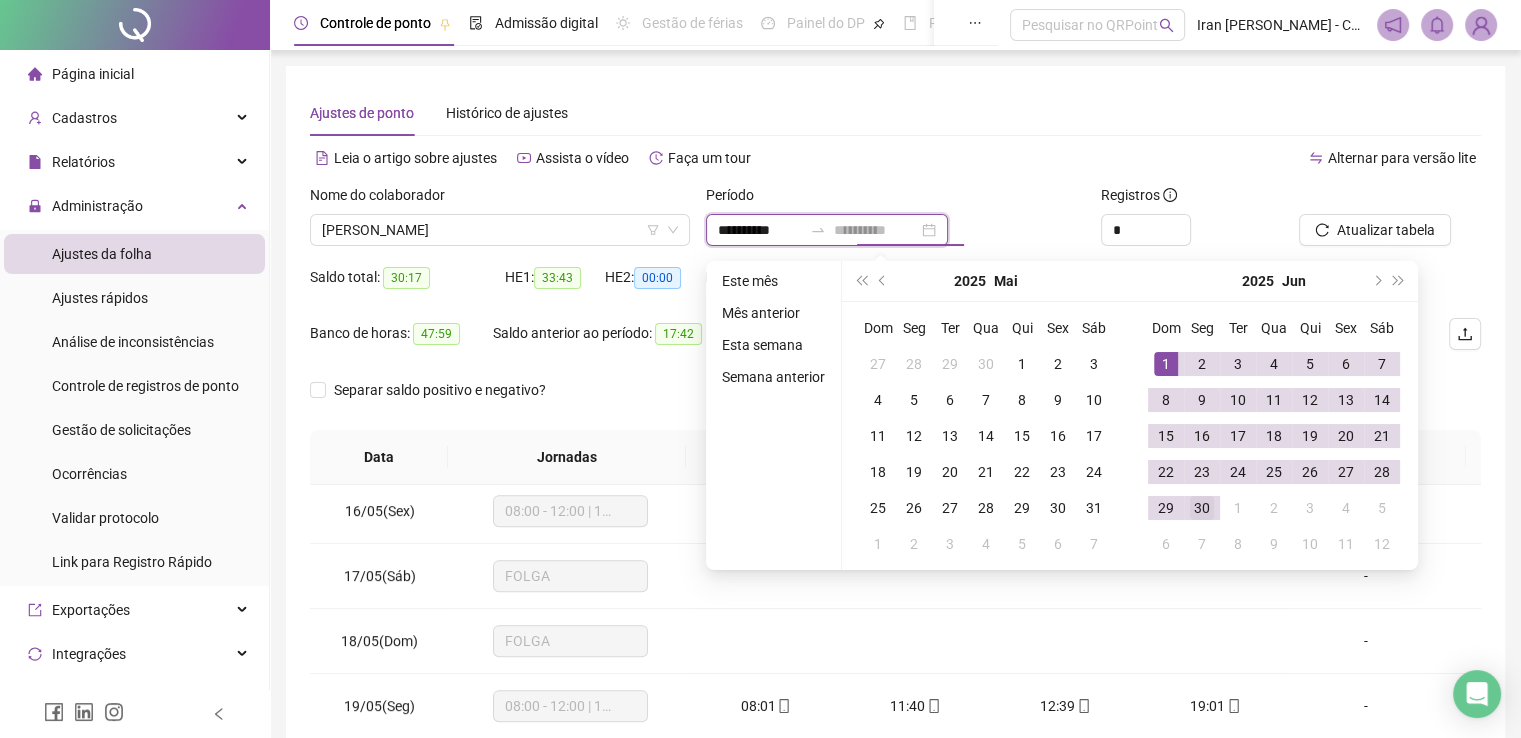 type on "**********" 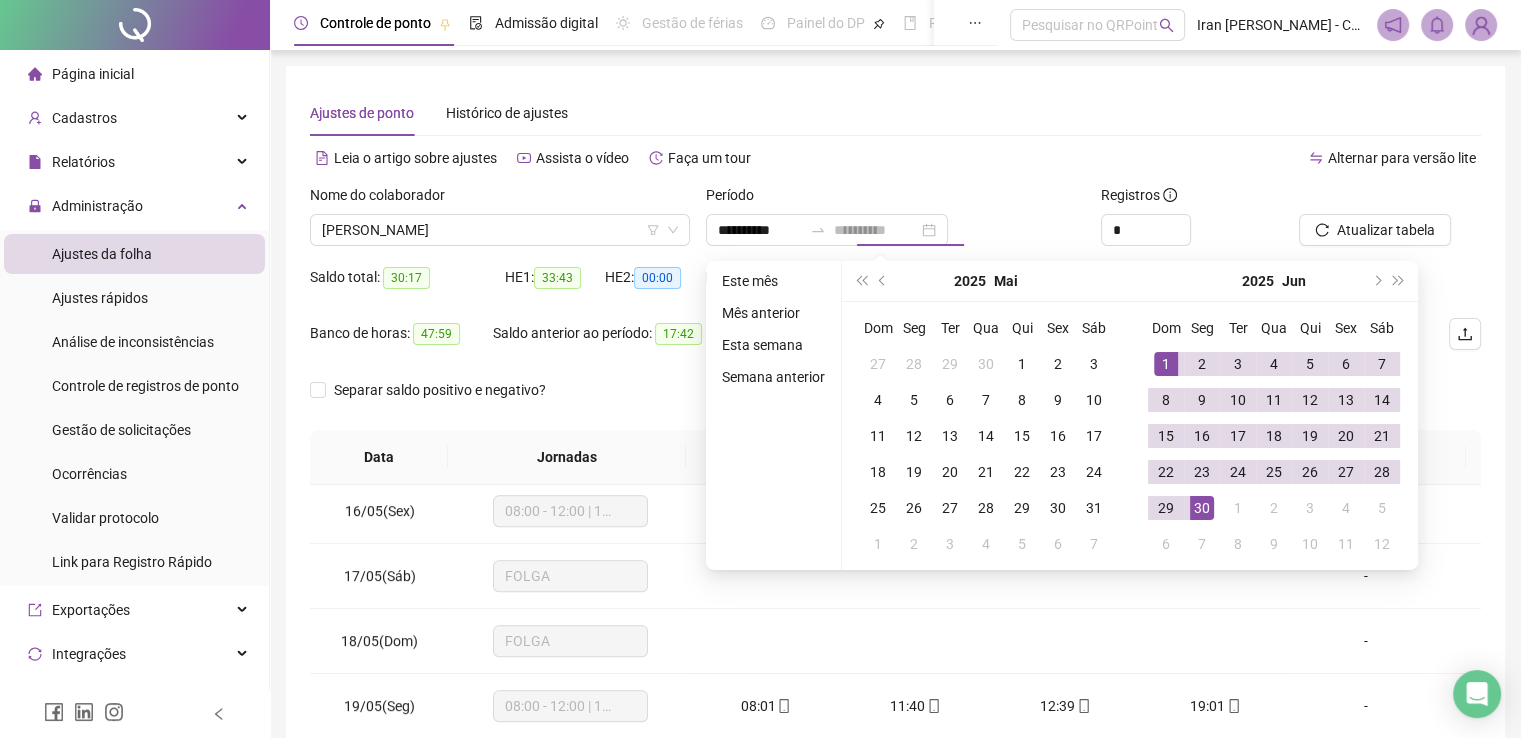 click on "30" at bounding box center (1202, 508) 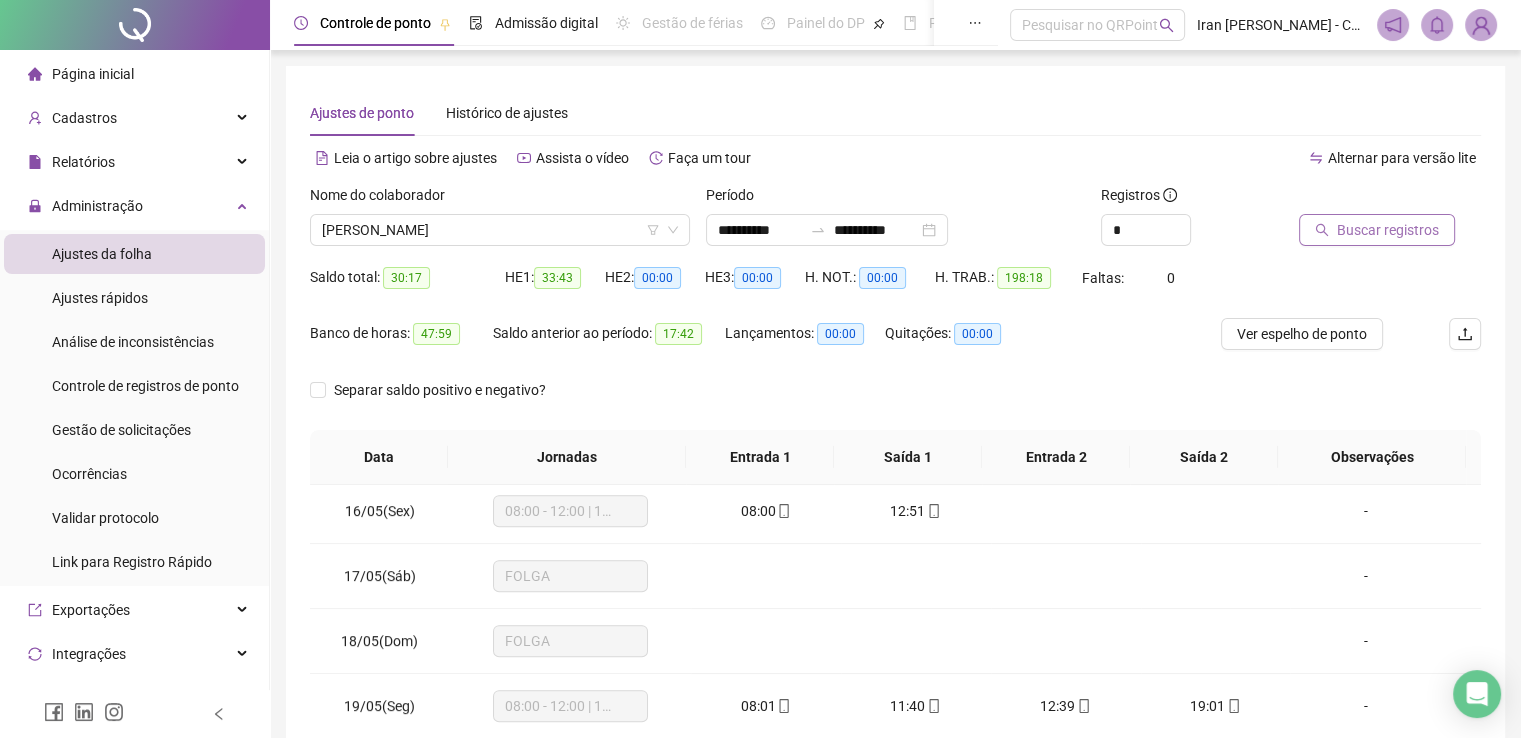 click on "Buscar registros" at bounding box center (1388, 230) 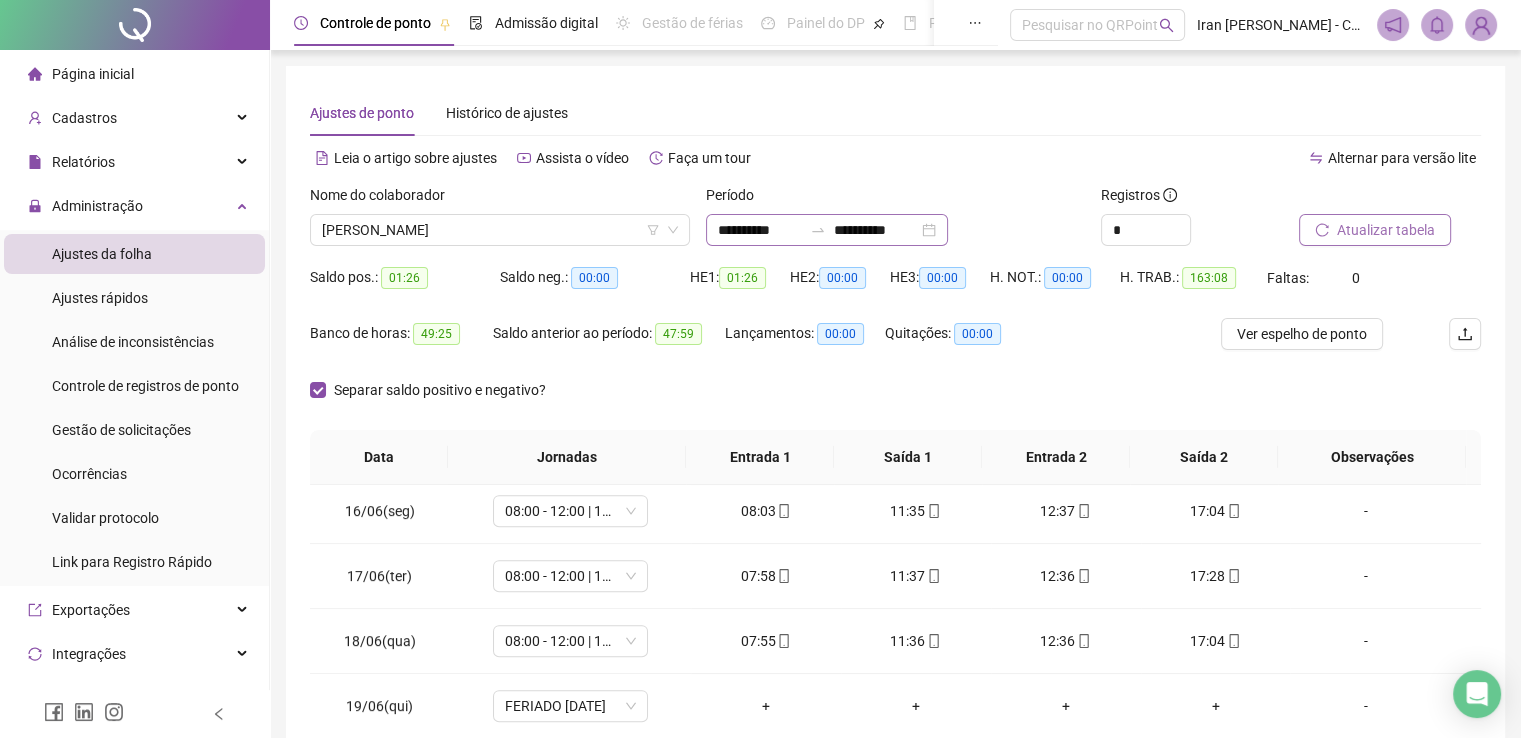 click 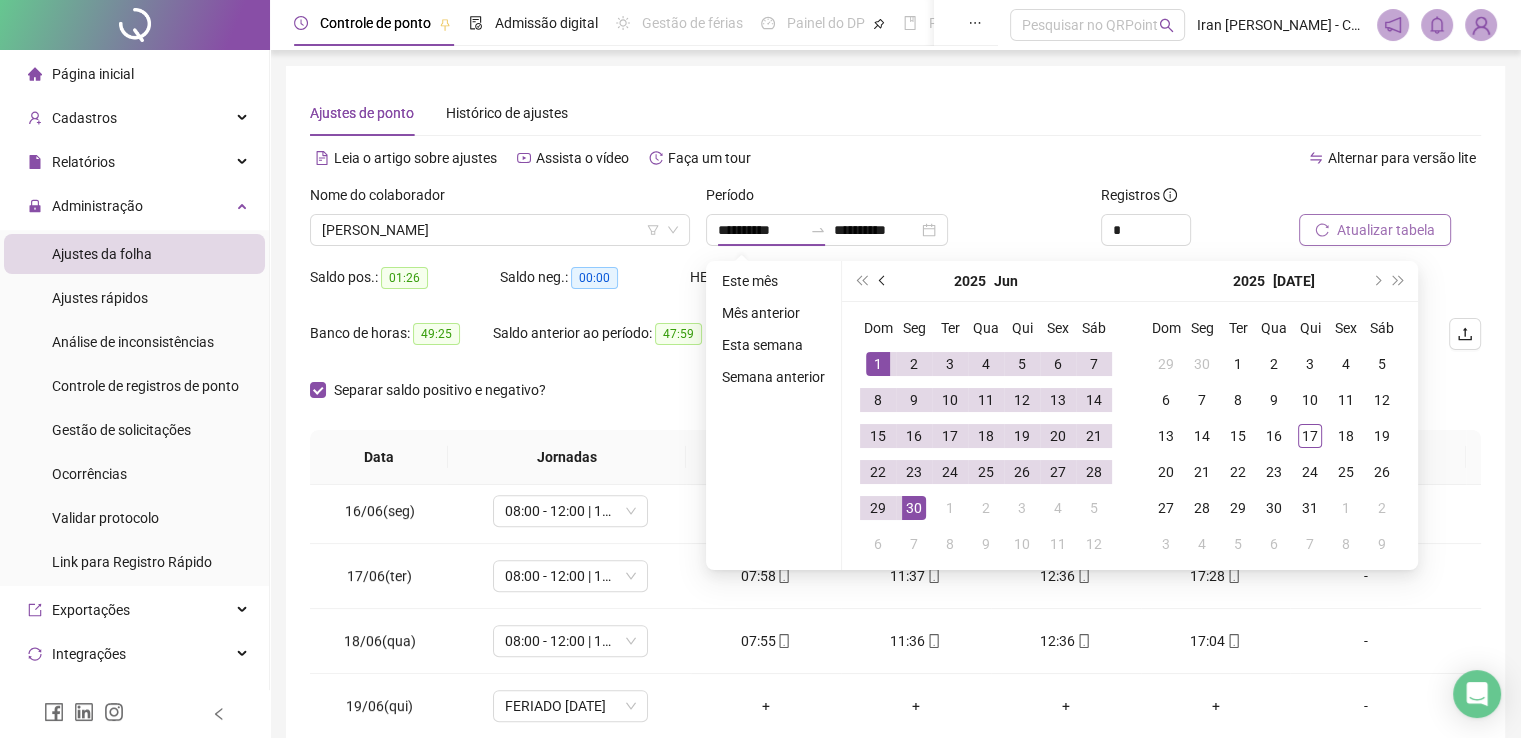 click at bounding box center [884, 281] 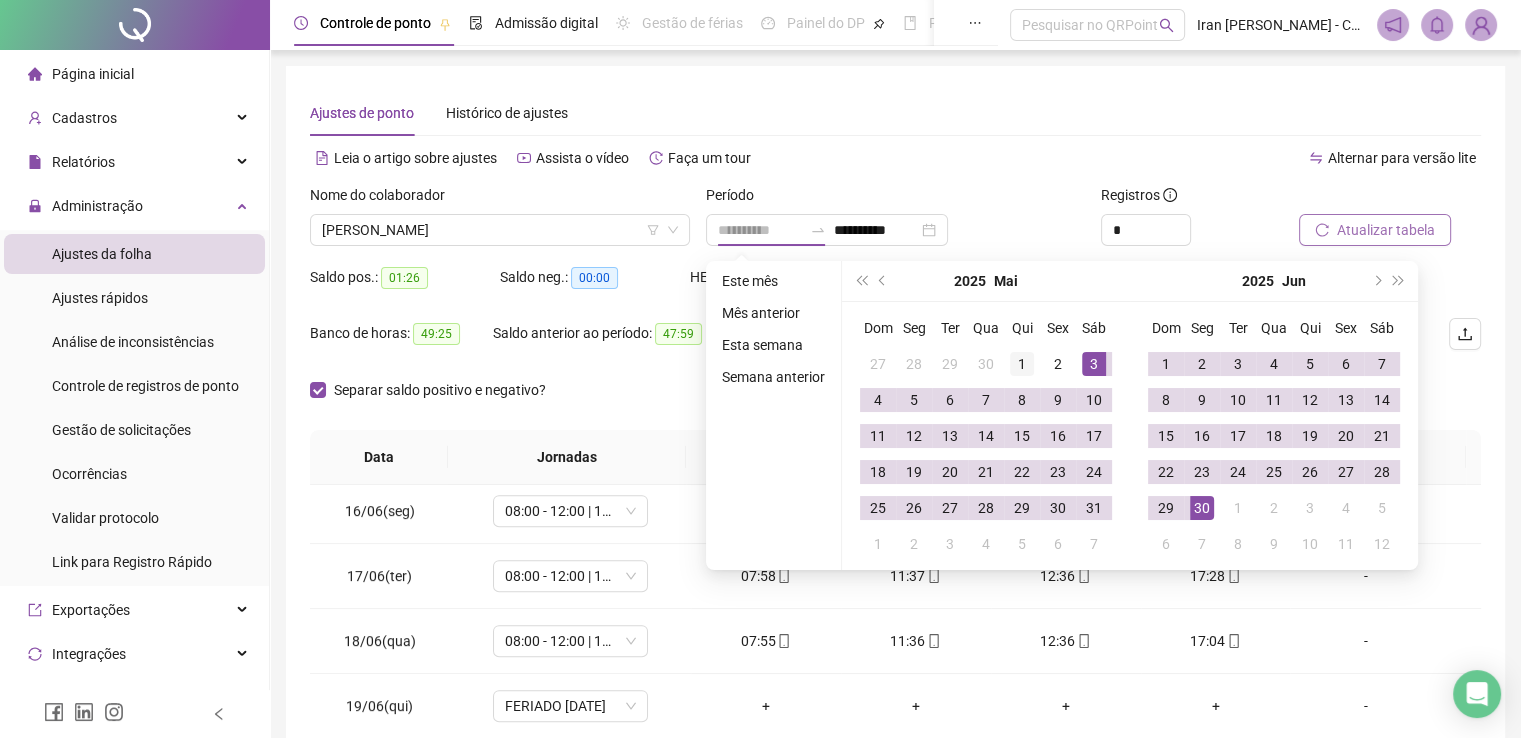 type on "**********" 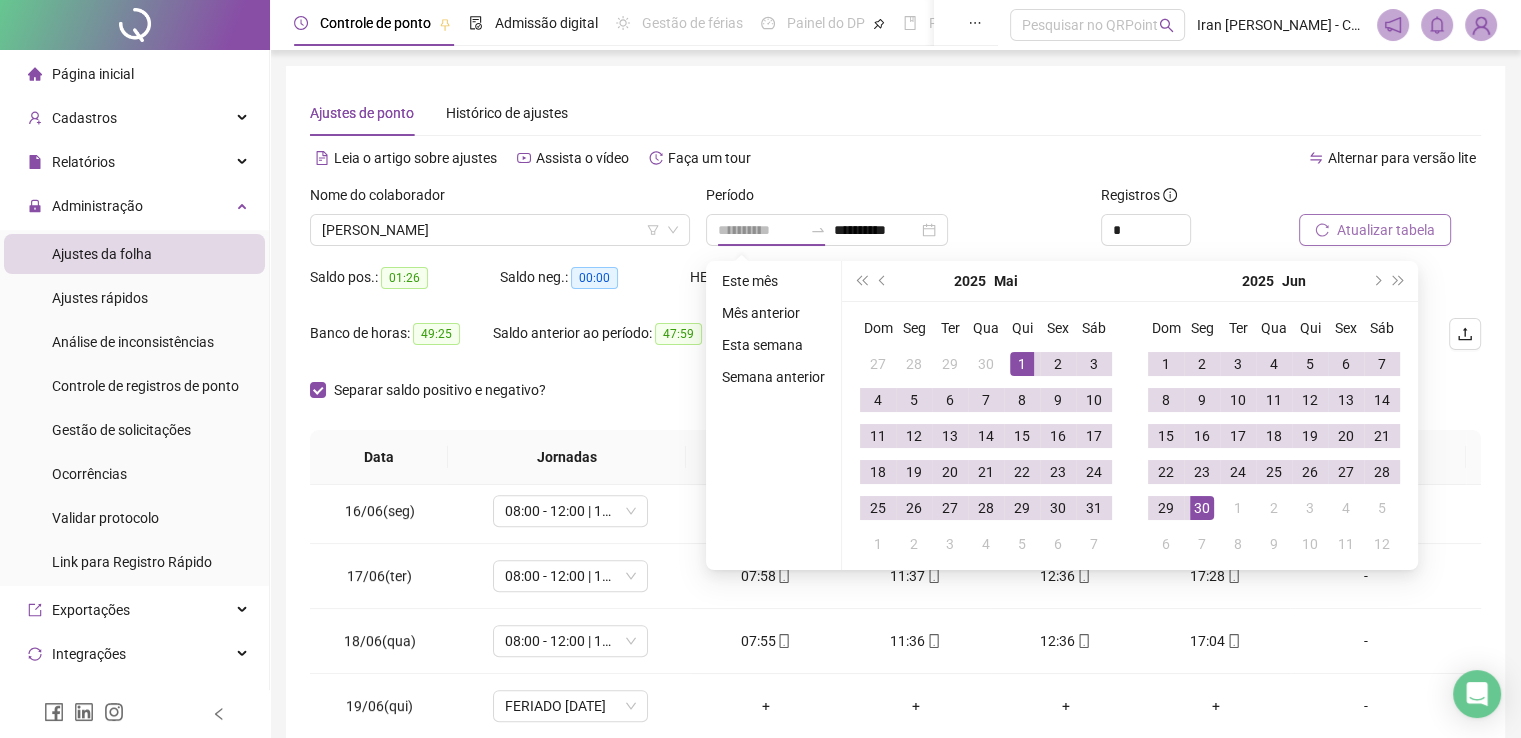 click on "1" at bounding box center (1022, 364) 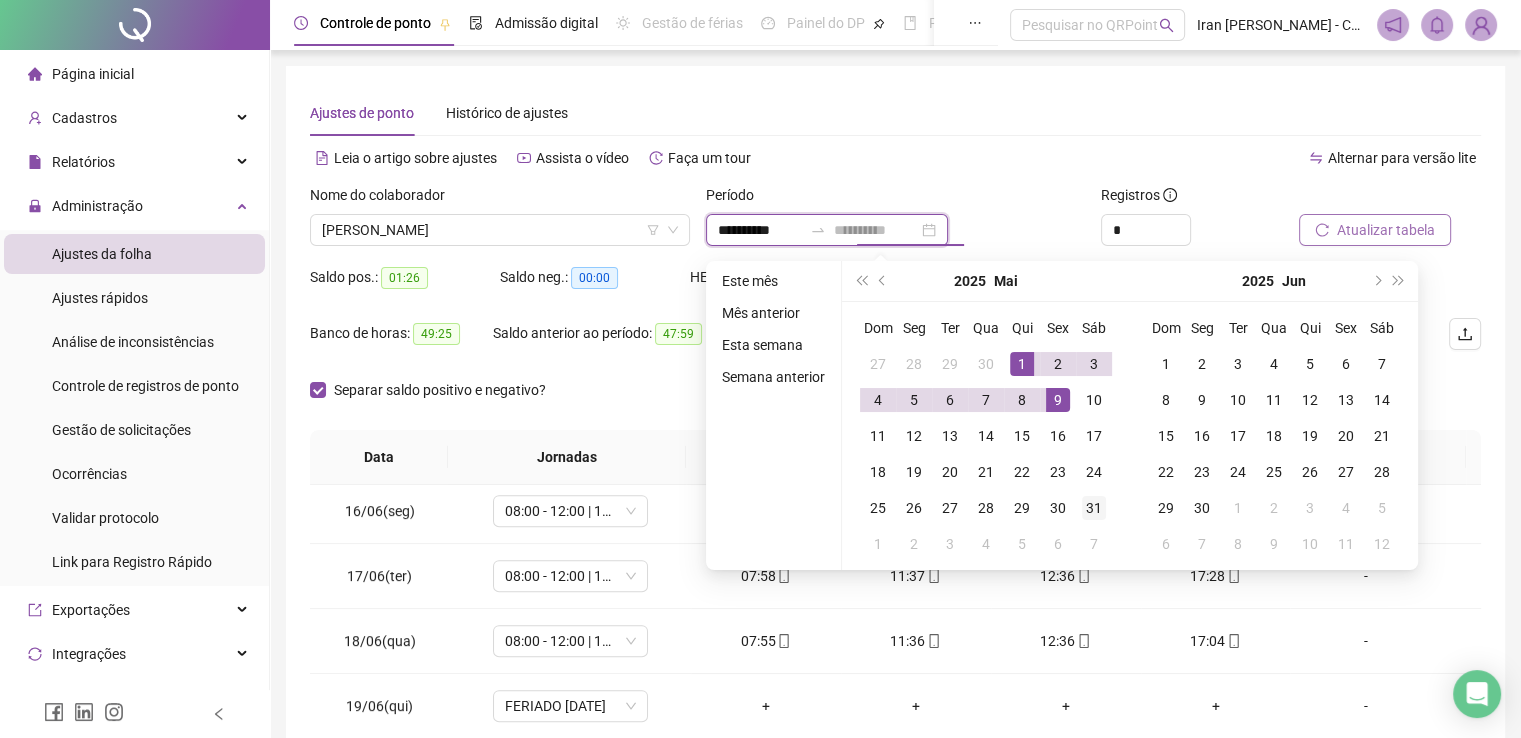type on "**********" 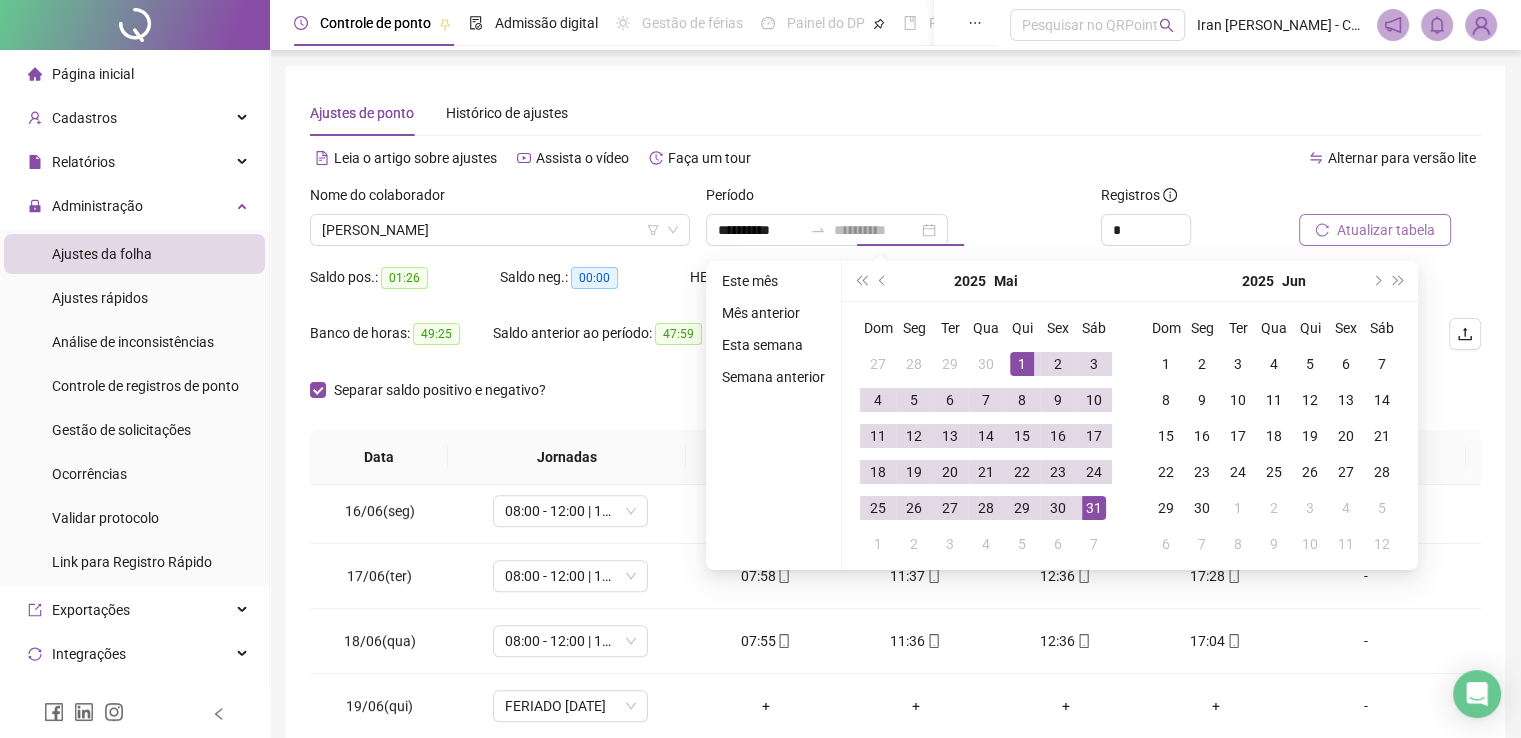 click on "31" at bounding box center [1094, 508] 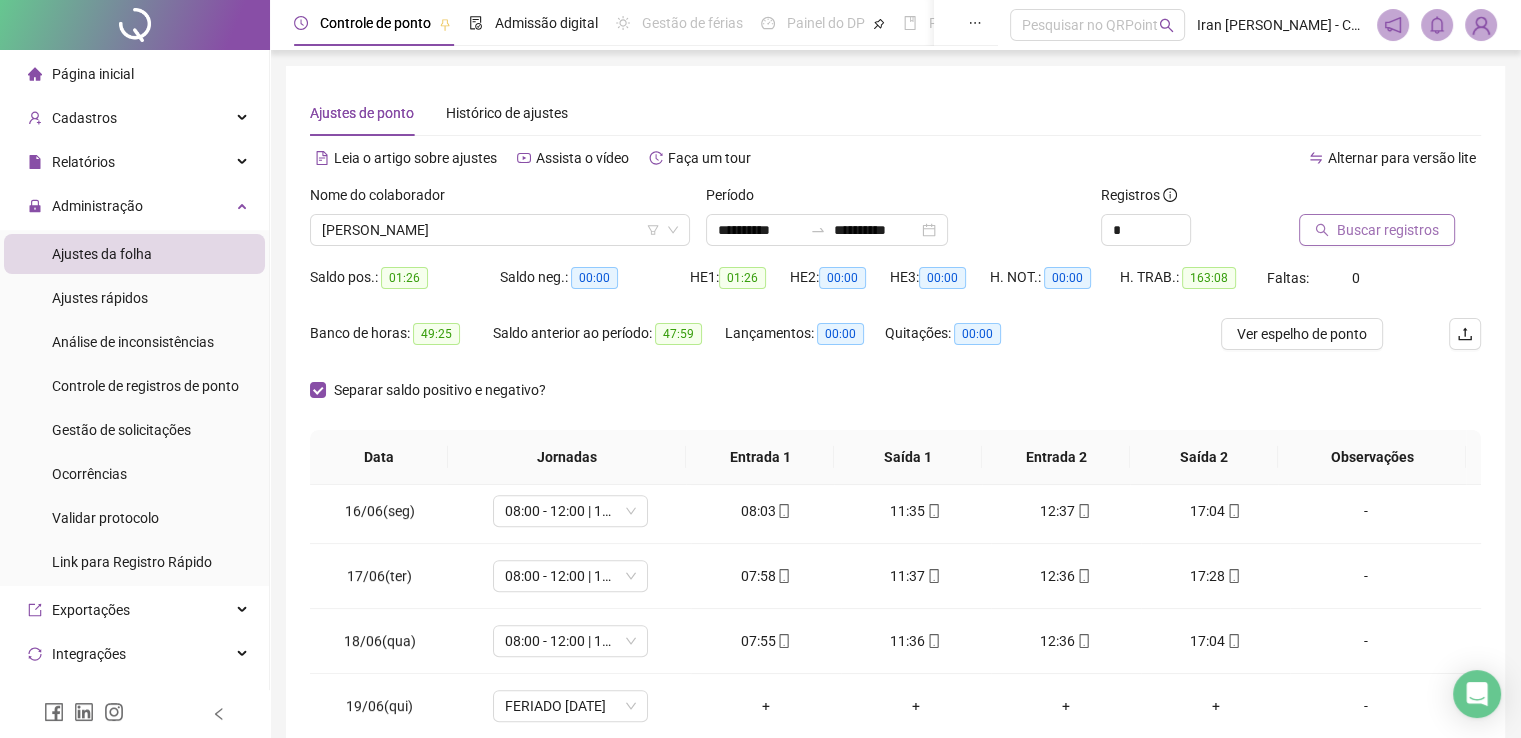 click on "Buscar registros" at bounding box center [1388, 230] 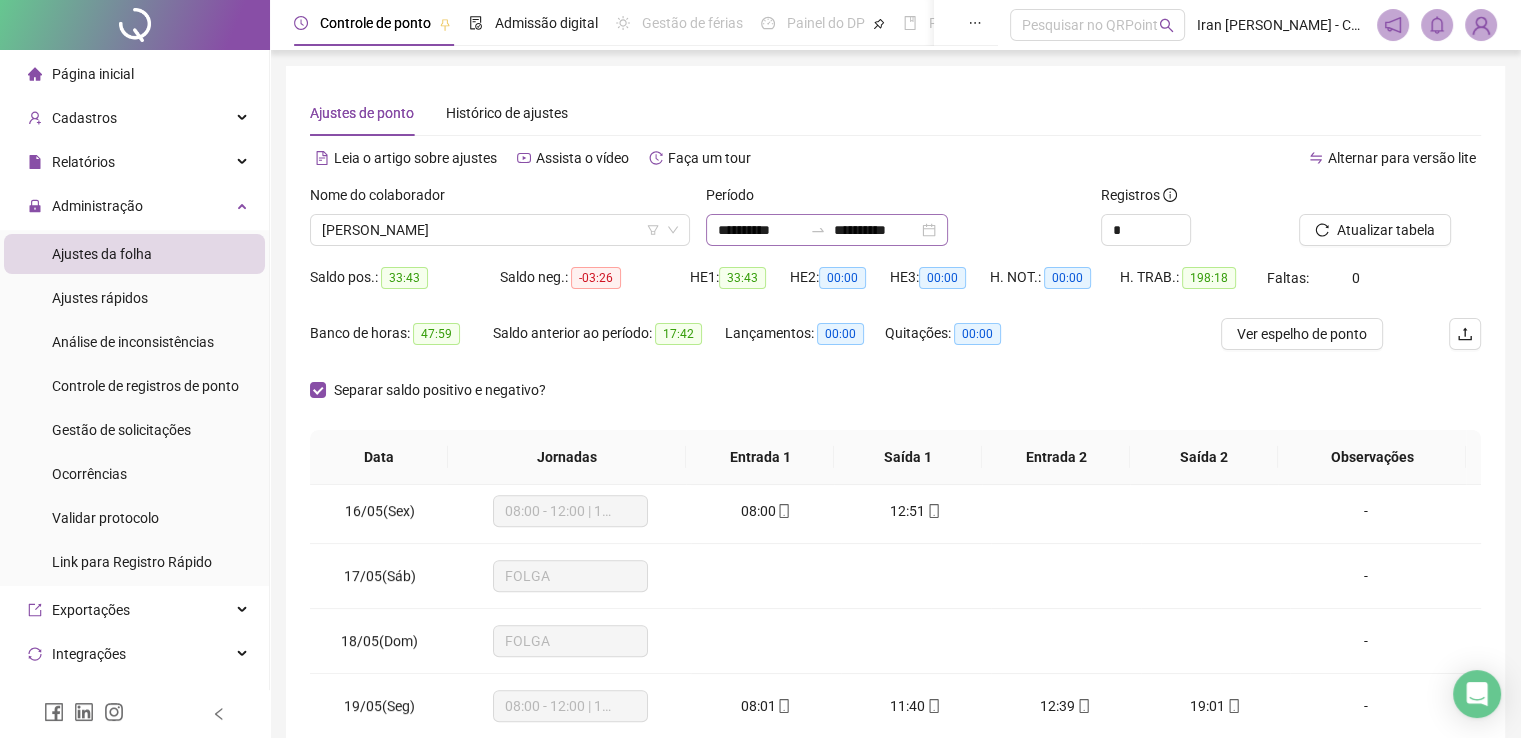 click 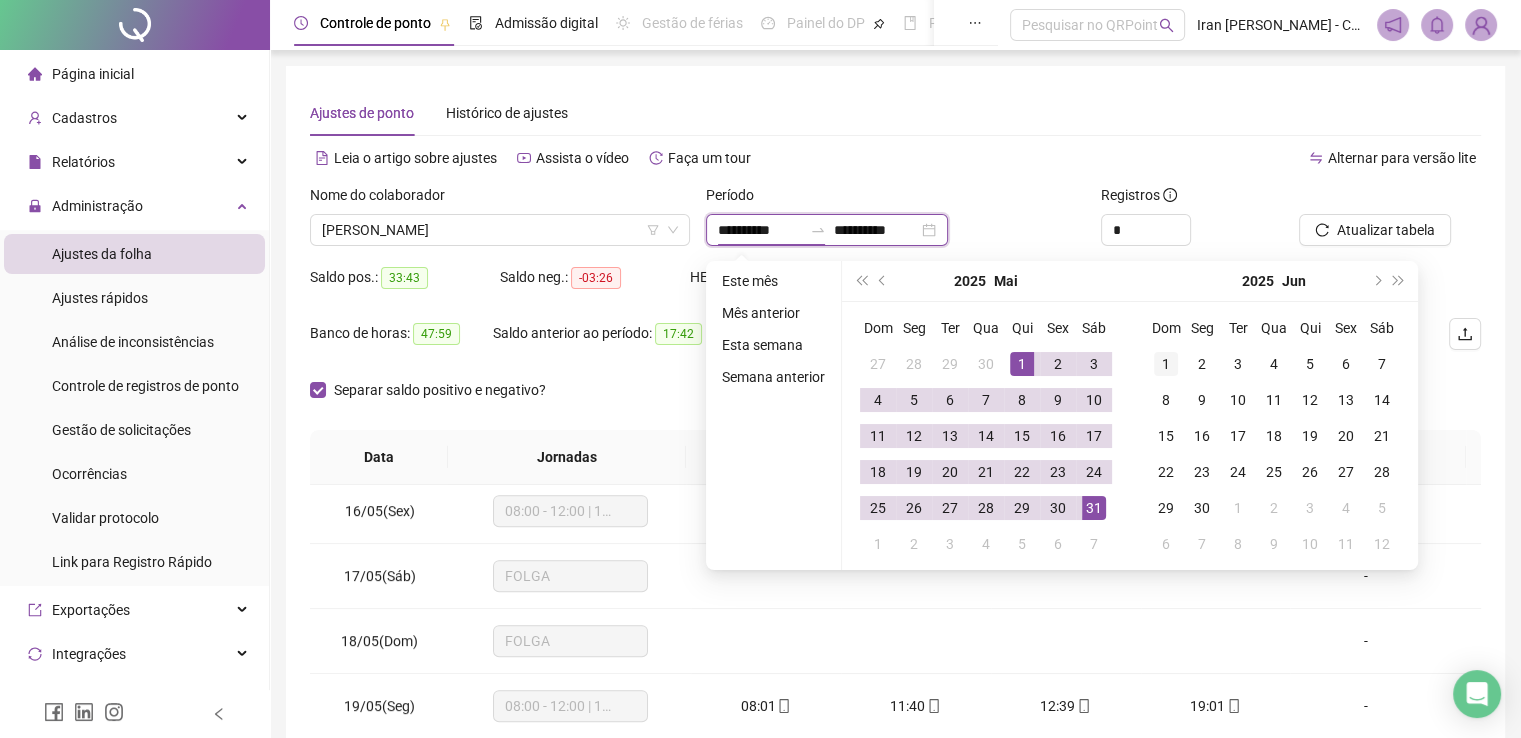 type on "**********" 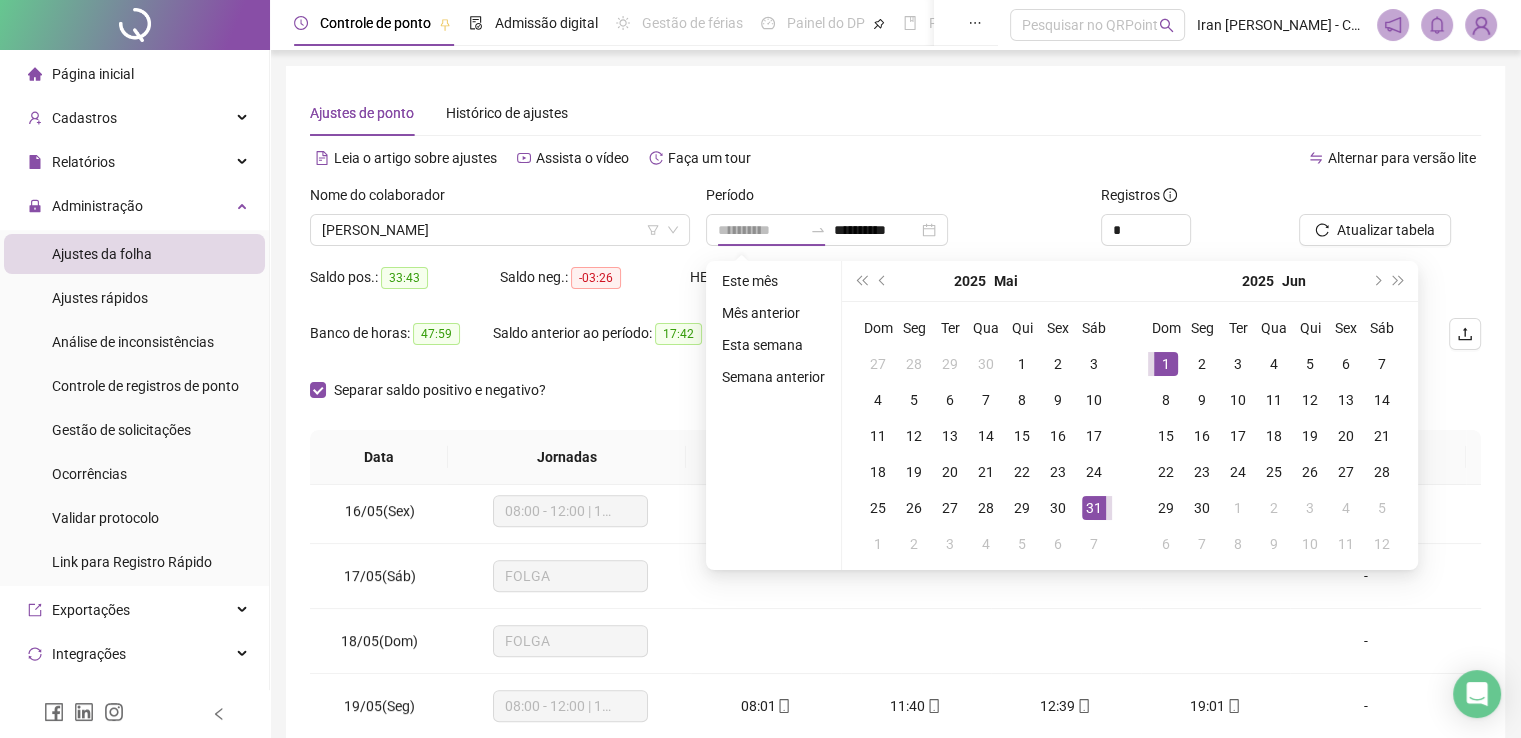 click on "1" at bounding box center (1166, 364) 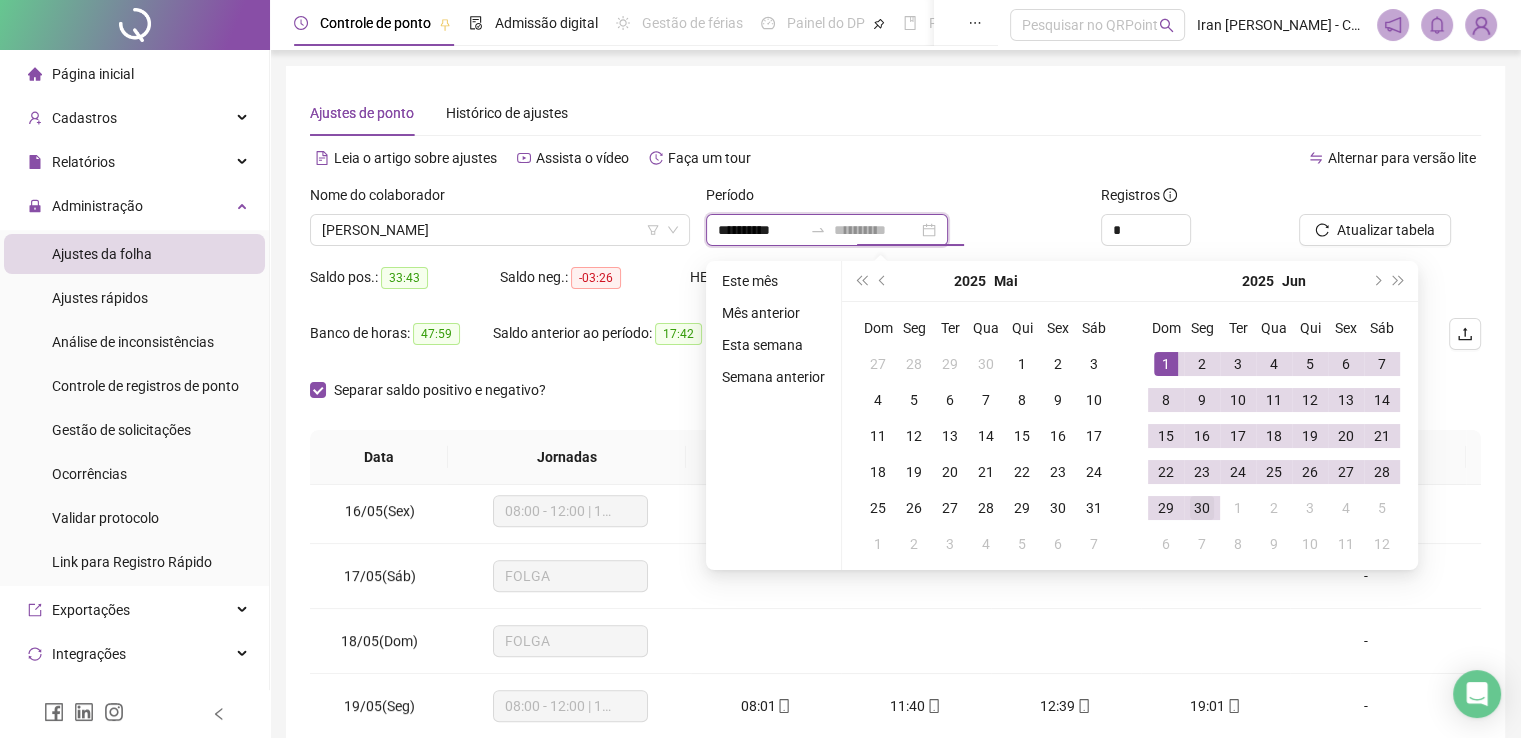 type on "**********" 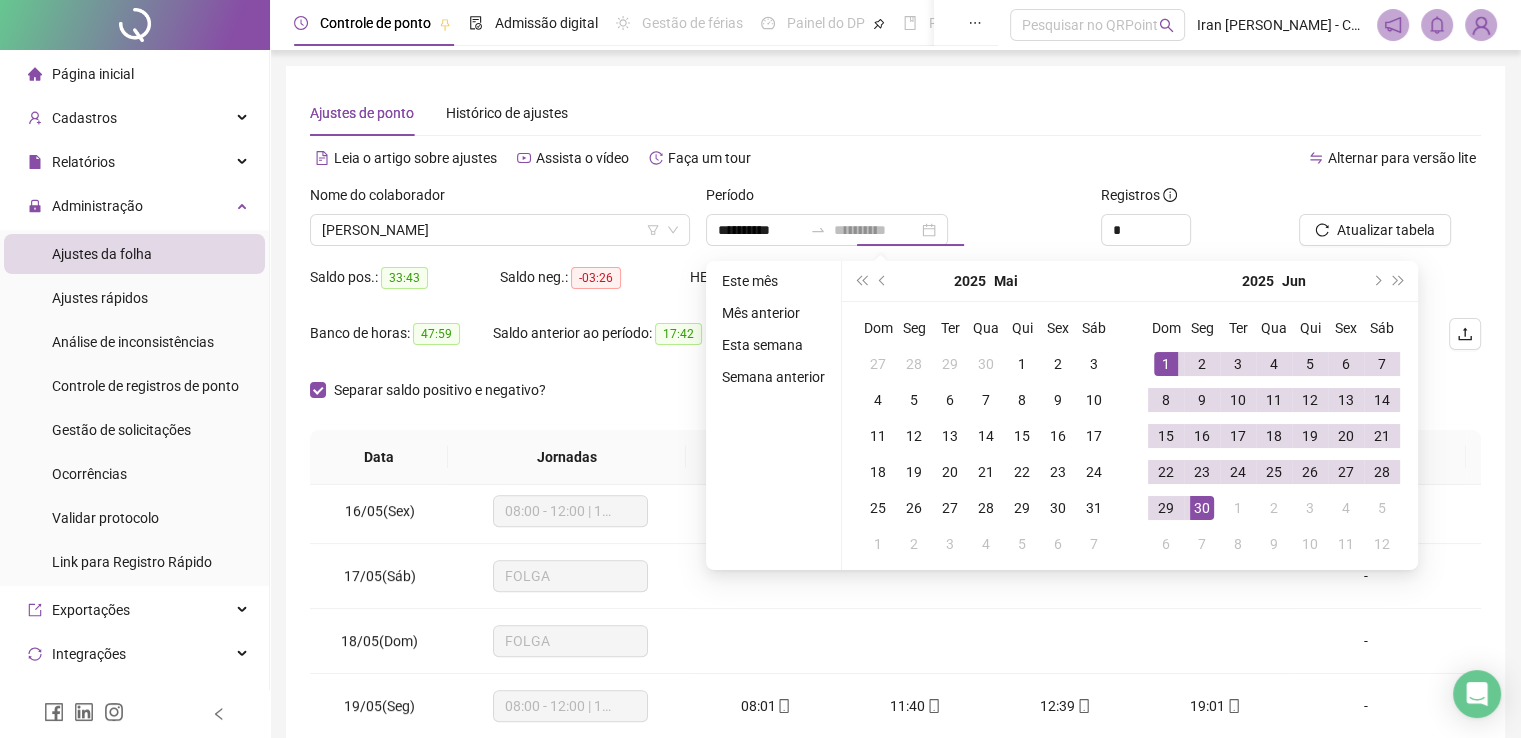 click on "30" at bounding box center [1202, 508] 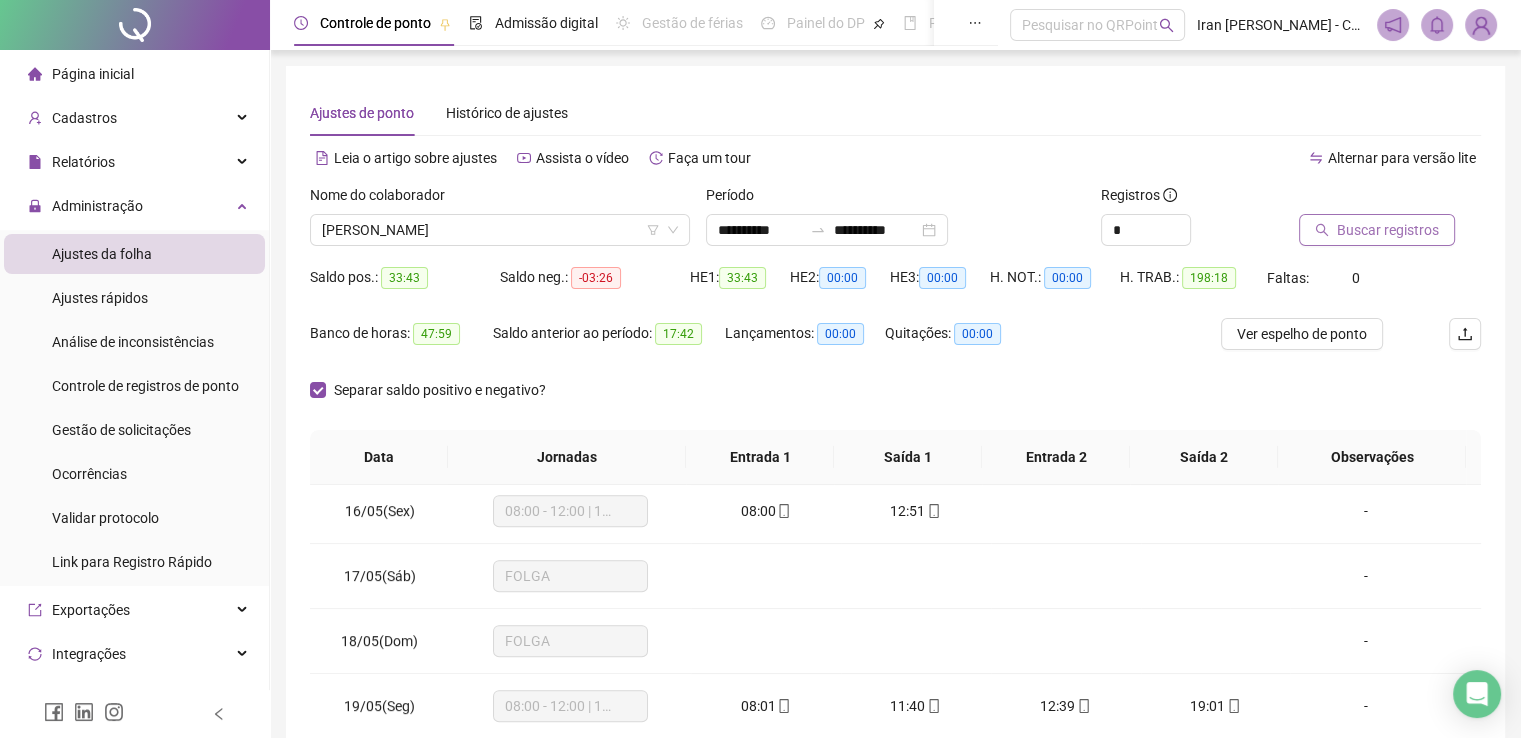 click on "Buscar registros" at bounding box center (1388, 230) 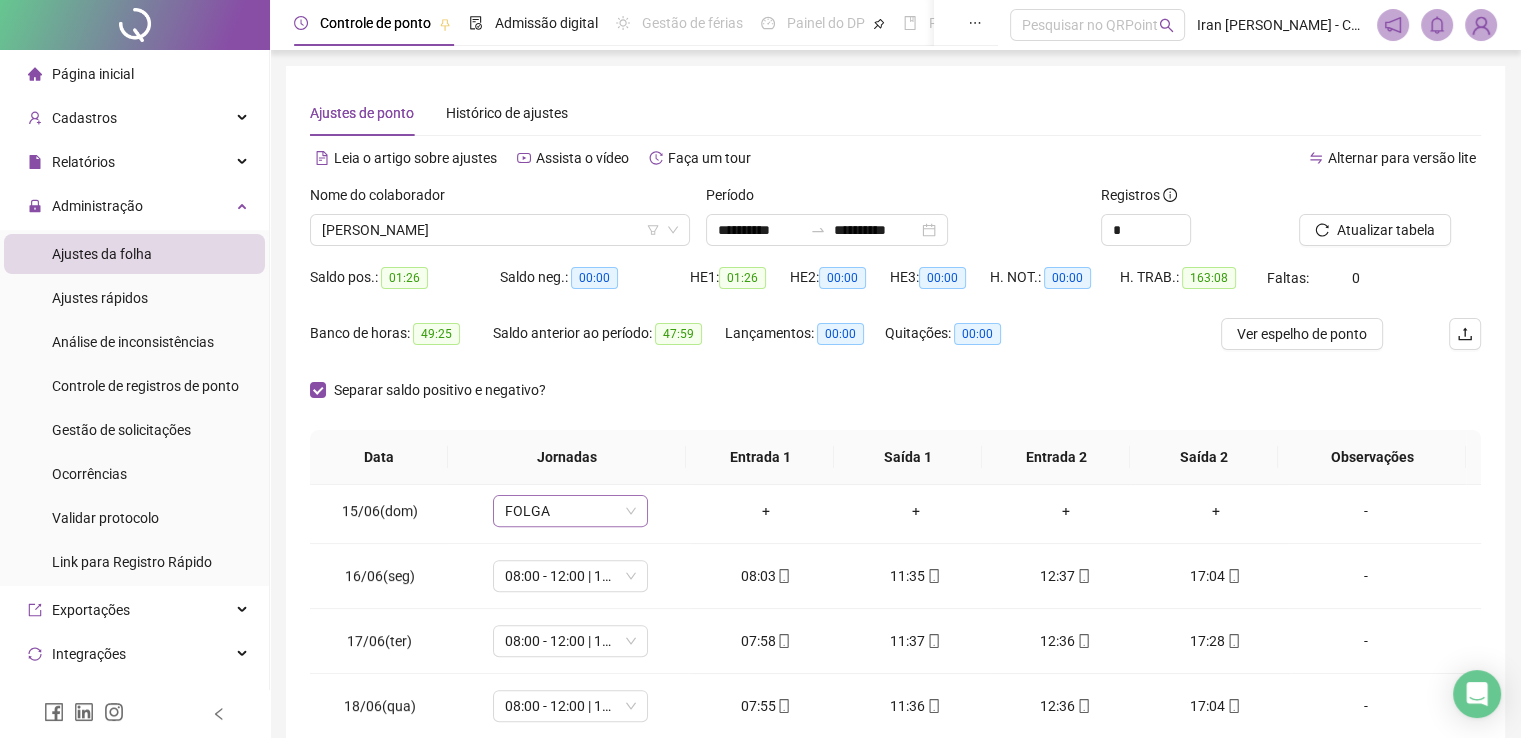 scroll, scrollTop: 881, scrollLeft: 0, axis: vertical 